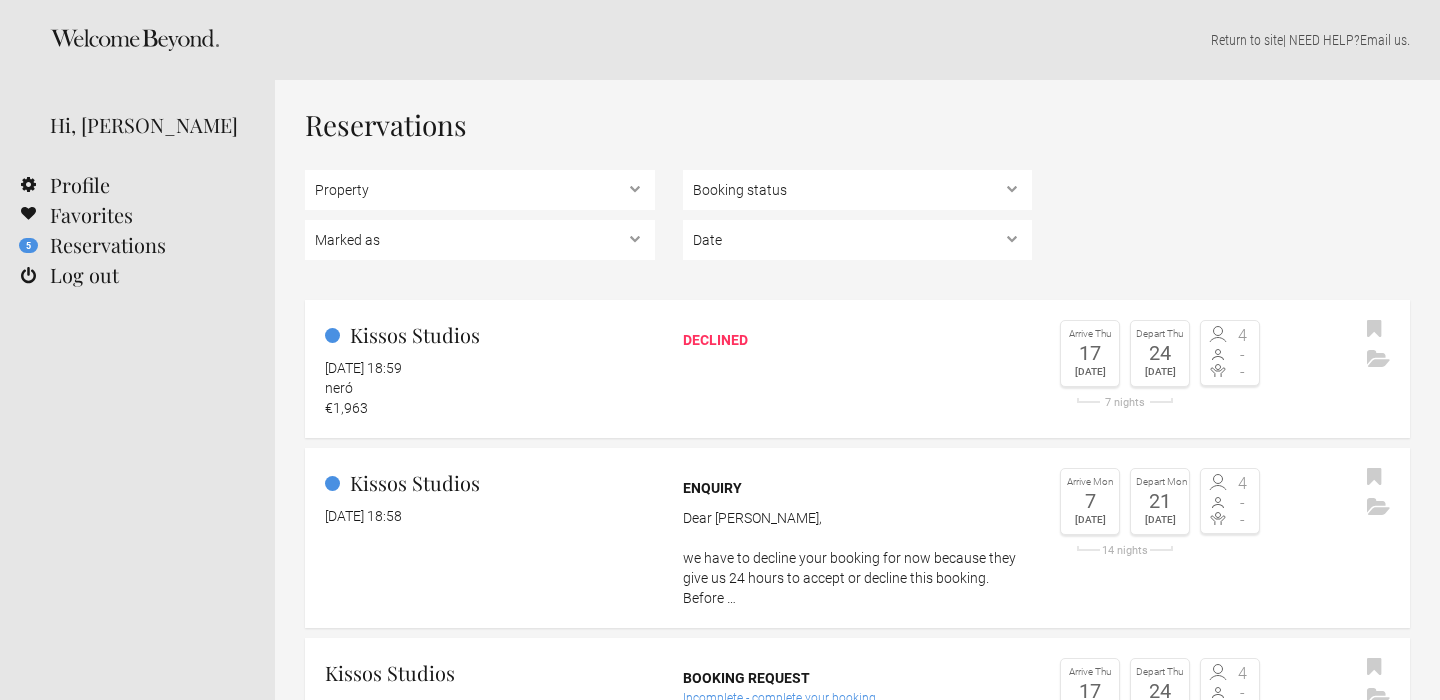 scroll, scrollTop: 0, scrollLeft: 0, axis: both 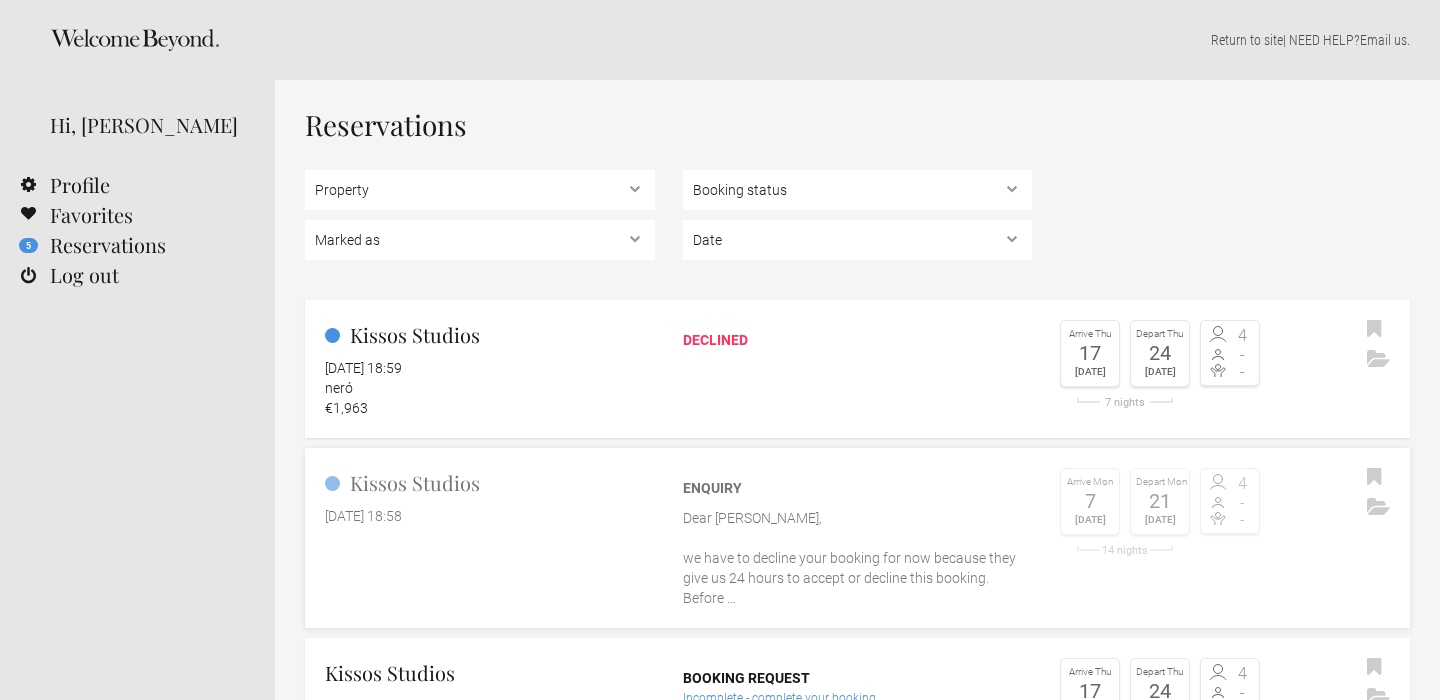 click on "Dear Mier,
we have to decline your booking for now because they give us 24 hours to accept or decline this booking. Before …" at bounding box center [858, 558] 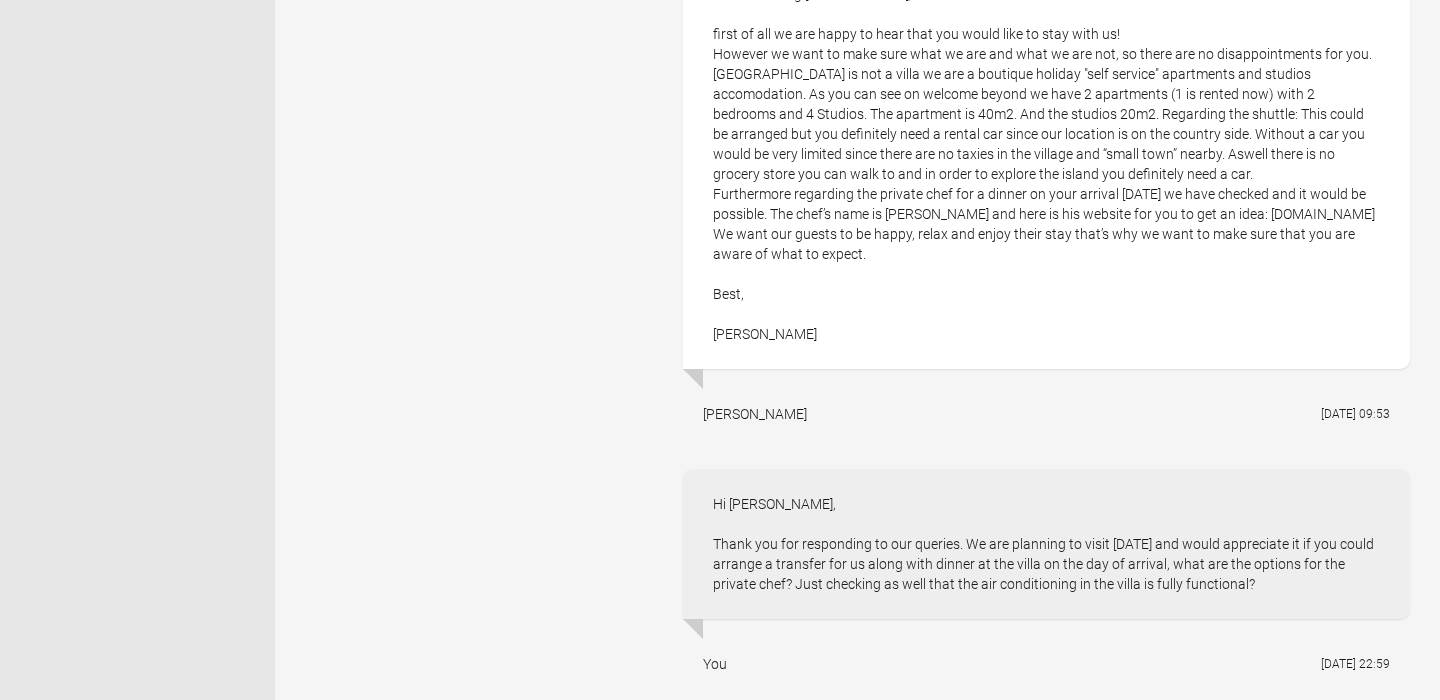 scroll, scrollTop: 957, scrollLeft: 0, axis: vertical 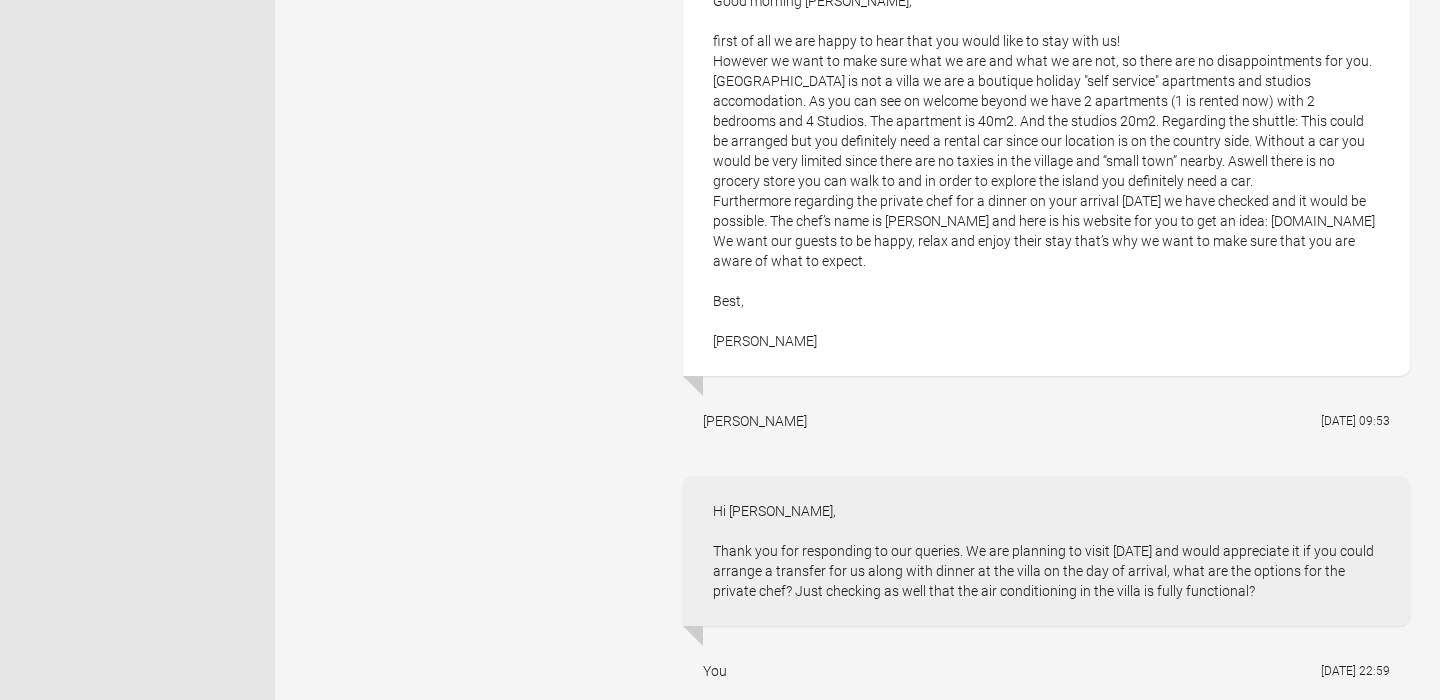 drag, startPoint x: 872, startPoint y: 246, endPoint x: 716, endPoint y: 245, distance: 156.0032 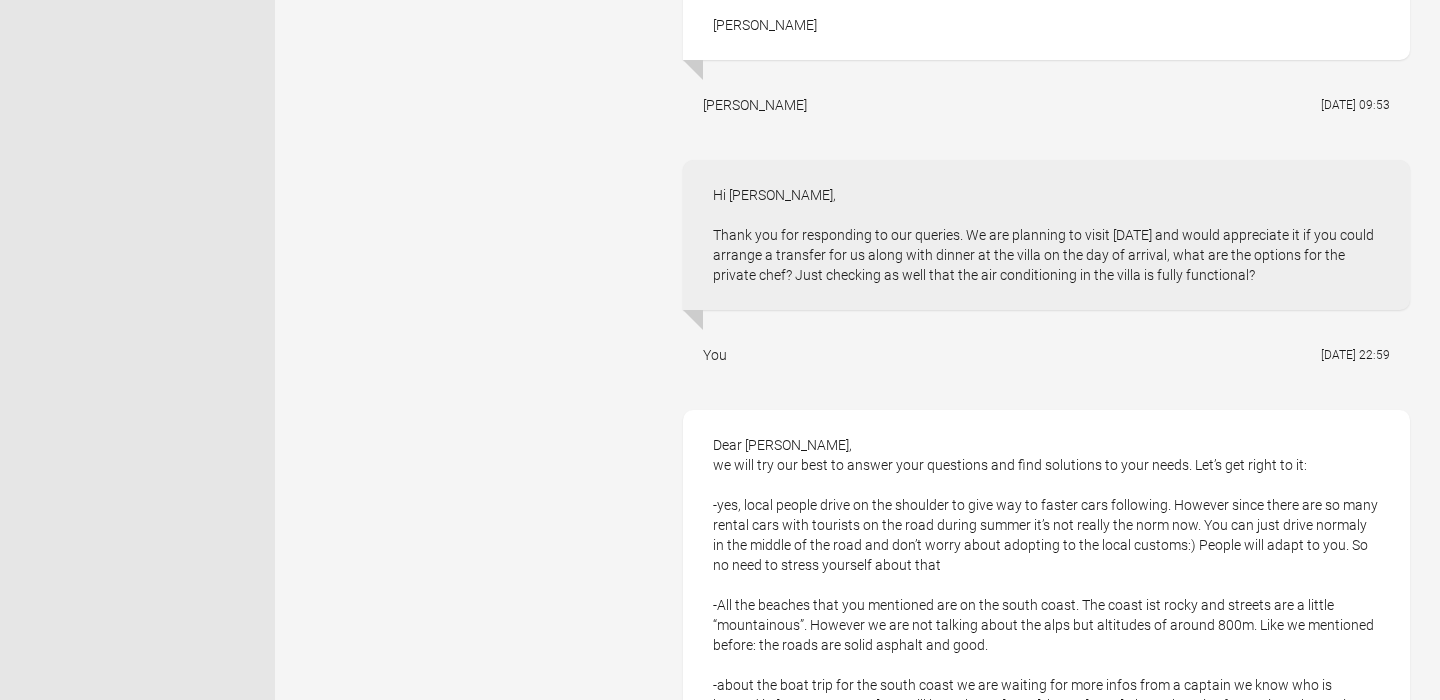 scroll, scrollTop: 0, scrollLeft: 0, axis: both 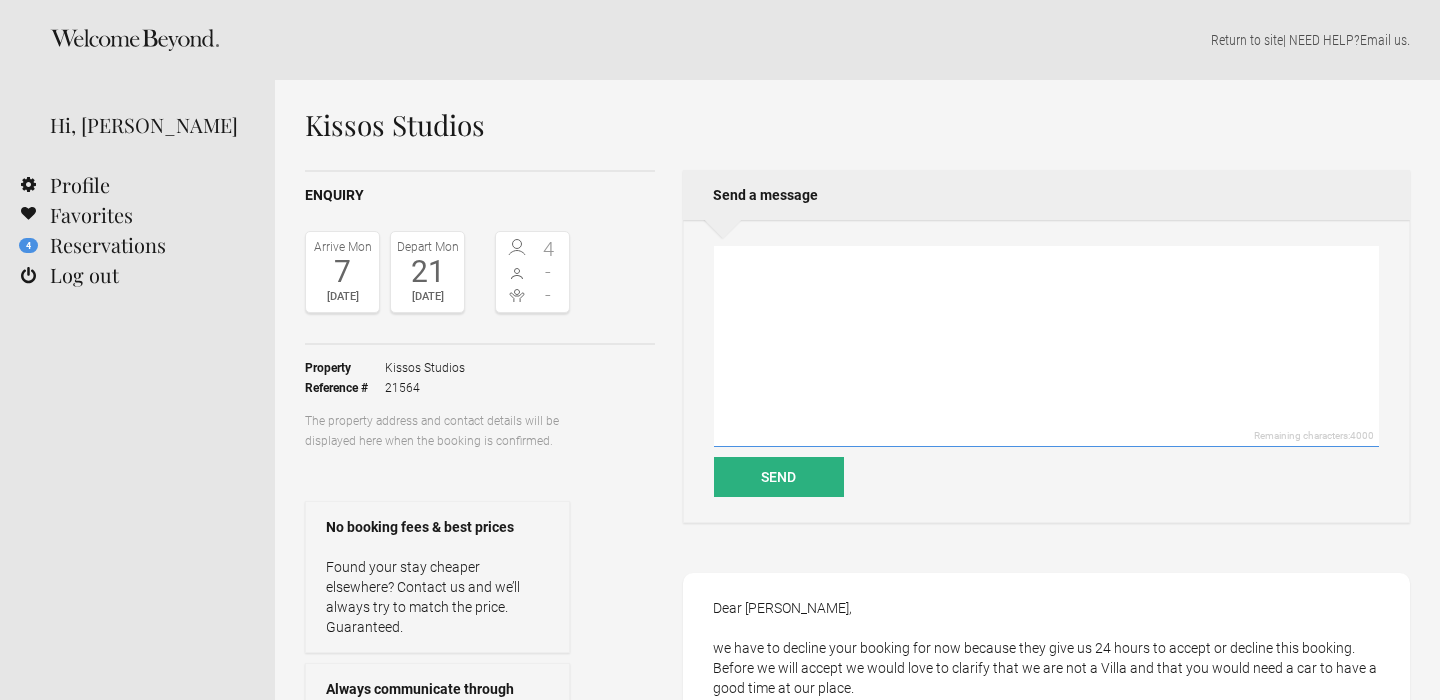 click at bounding box center (1046, 346) 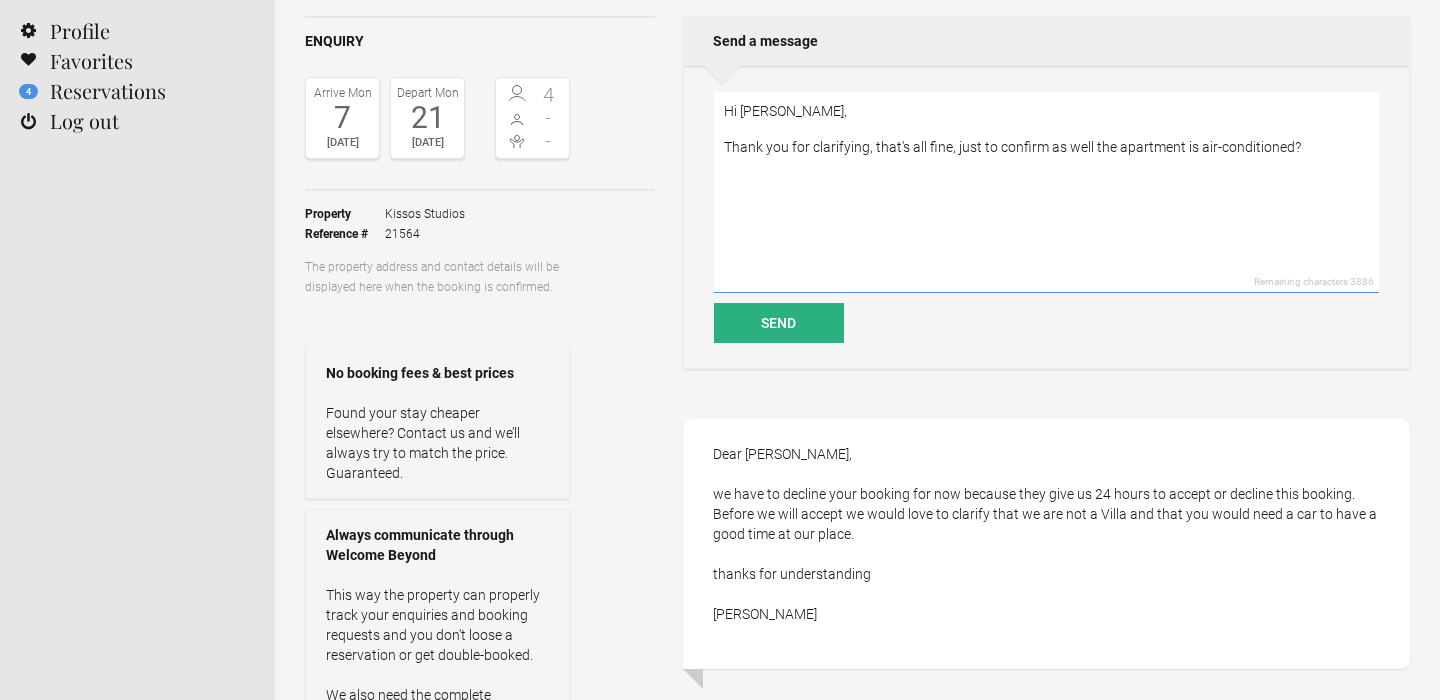 scroll, scrollTop: 138, scrollLeft: 2, axis: both 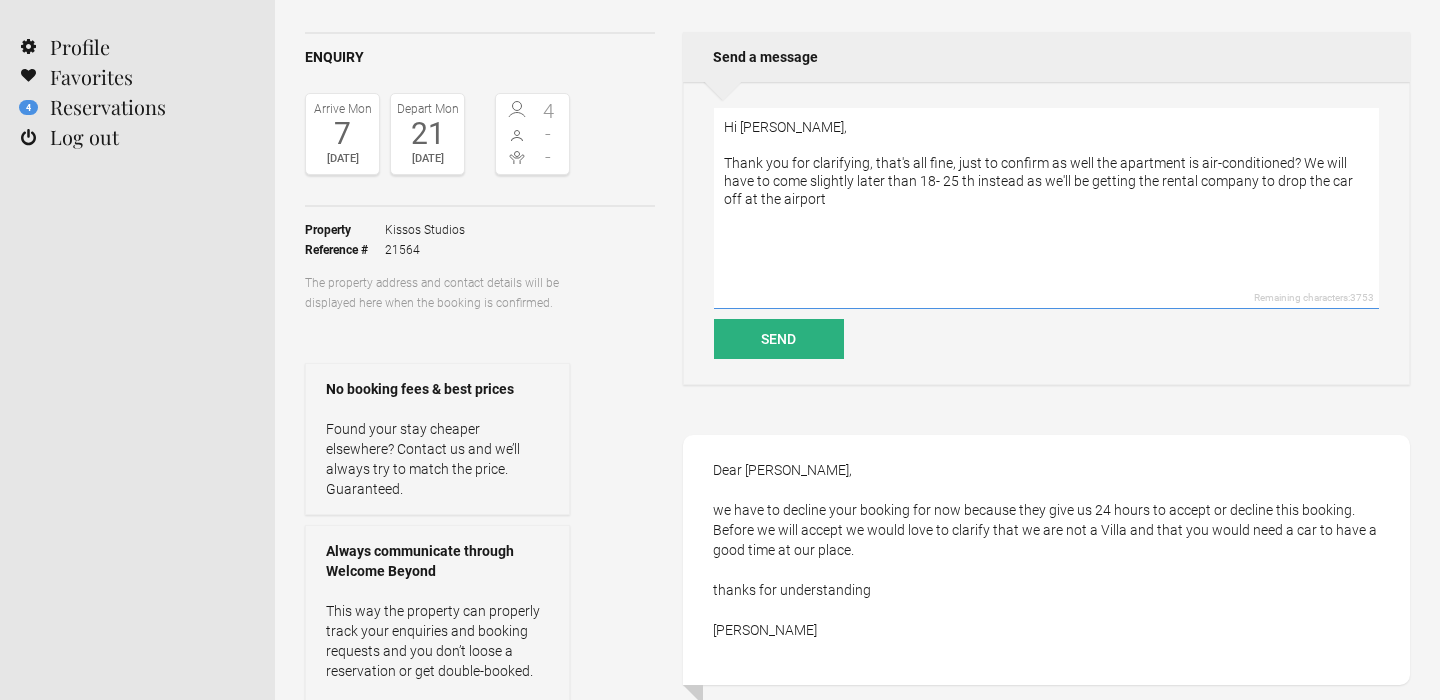 click on "Hi Vanessa,
Thank you for clarifying, that's all fine, just to confirm as well the apartment is air-conditioned? We will have to come slightly later than 18- 25 th instead as we'll be getting the rental company to drop the car off at the airport" at bounding box center (1046, 208) 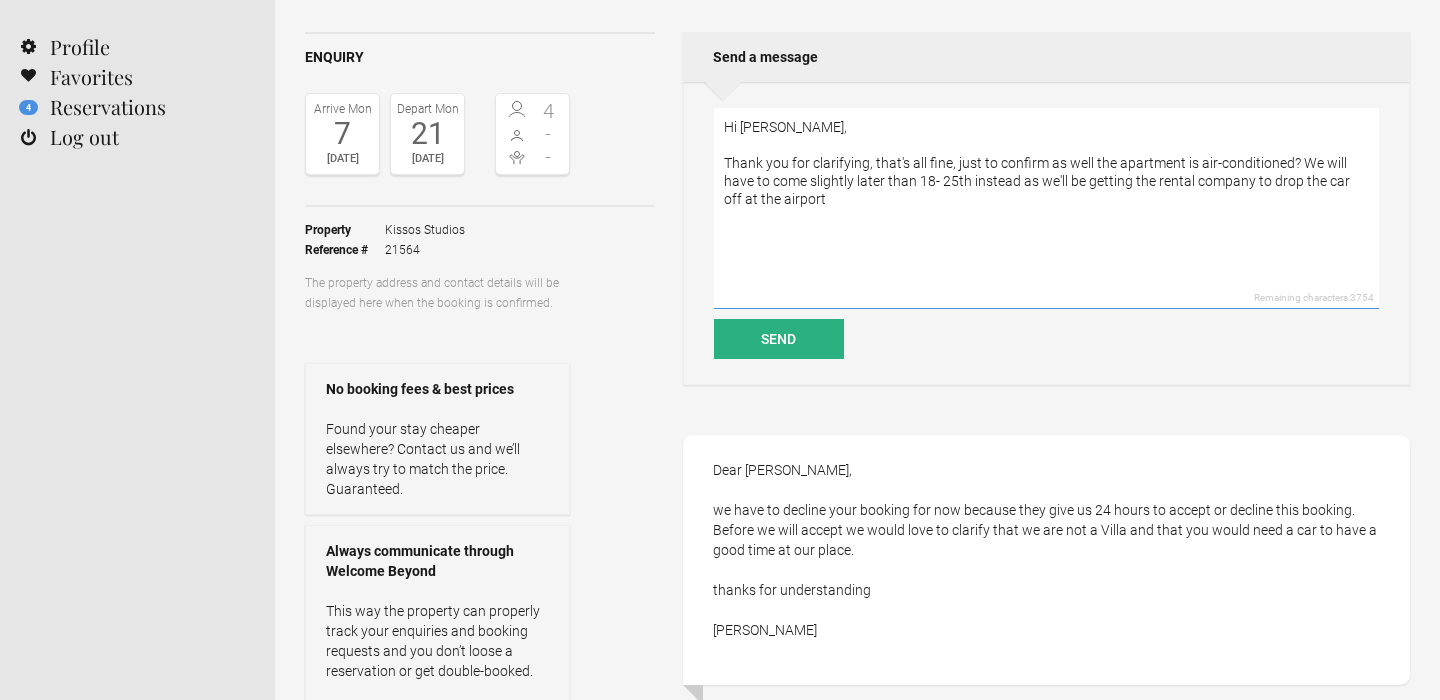 click on "Hi Vanessa,
Thank you for clarifying, that's all fine, just to confirm as well the apartment is air-conditioned? We will have to come slightly later than 18- 25th instead as we'll be getting the rental company to drop the car off at the airport" at bounding box center (1046, 208) 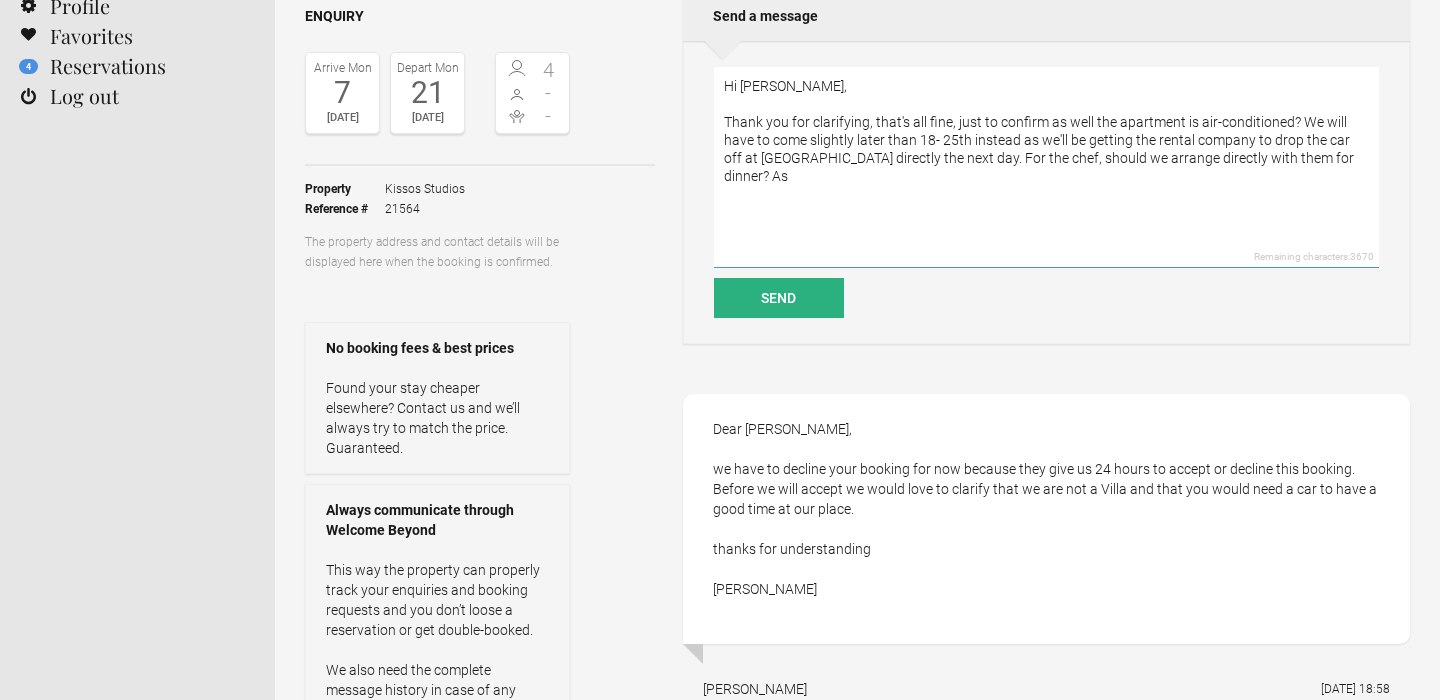 scroll, scrollTop: 143, scrollLeft: 2, axis: both 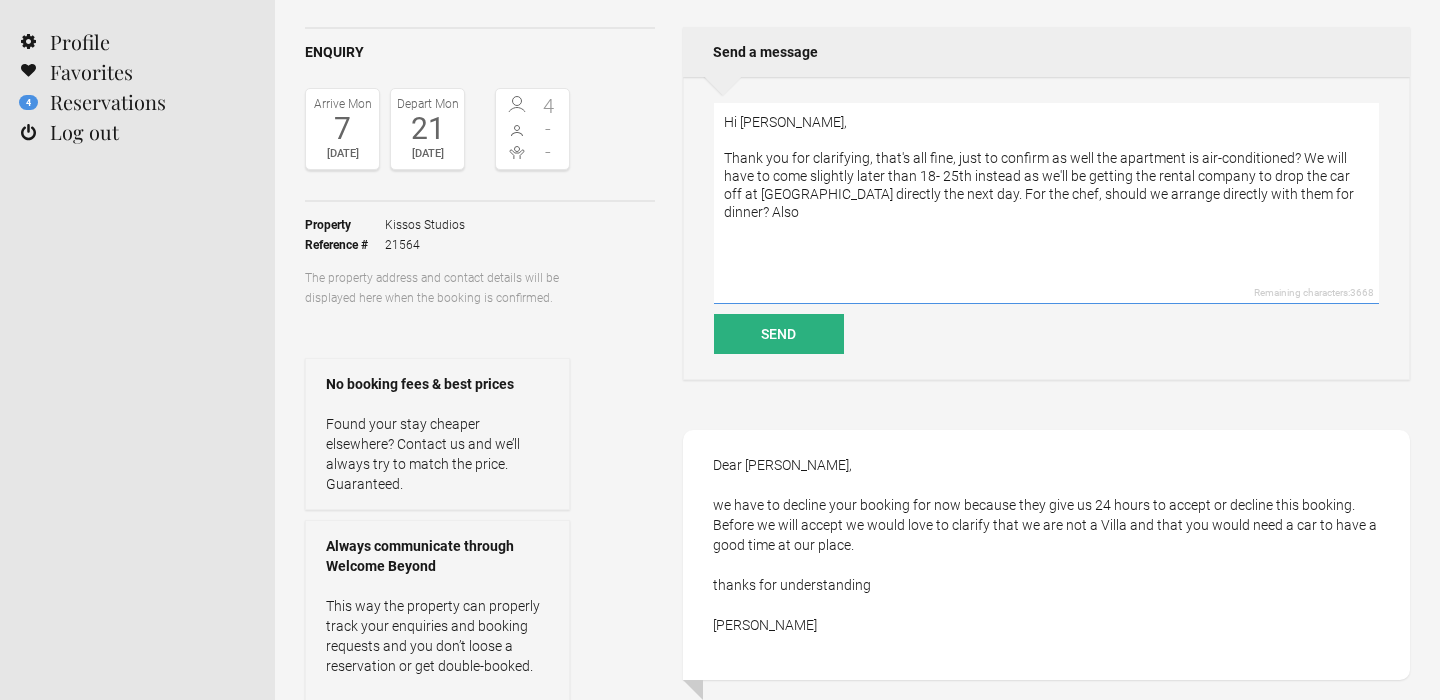 type on "Hi Vanessa,
Thank you for clarifying, that's all fine, just to confirm as well the apartment is air-conditioned? We will have to come slightly later than 18- 25th instead as we'll be getting the rental company to drop the car off at Kissos directly the next day. For the chef, should we arrange directly with them for dinner? Also" 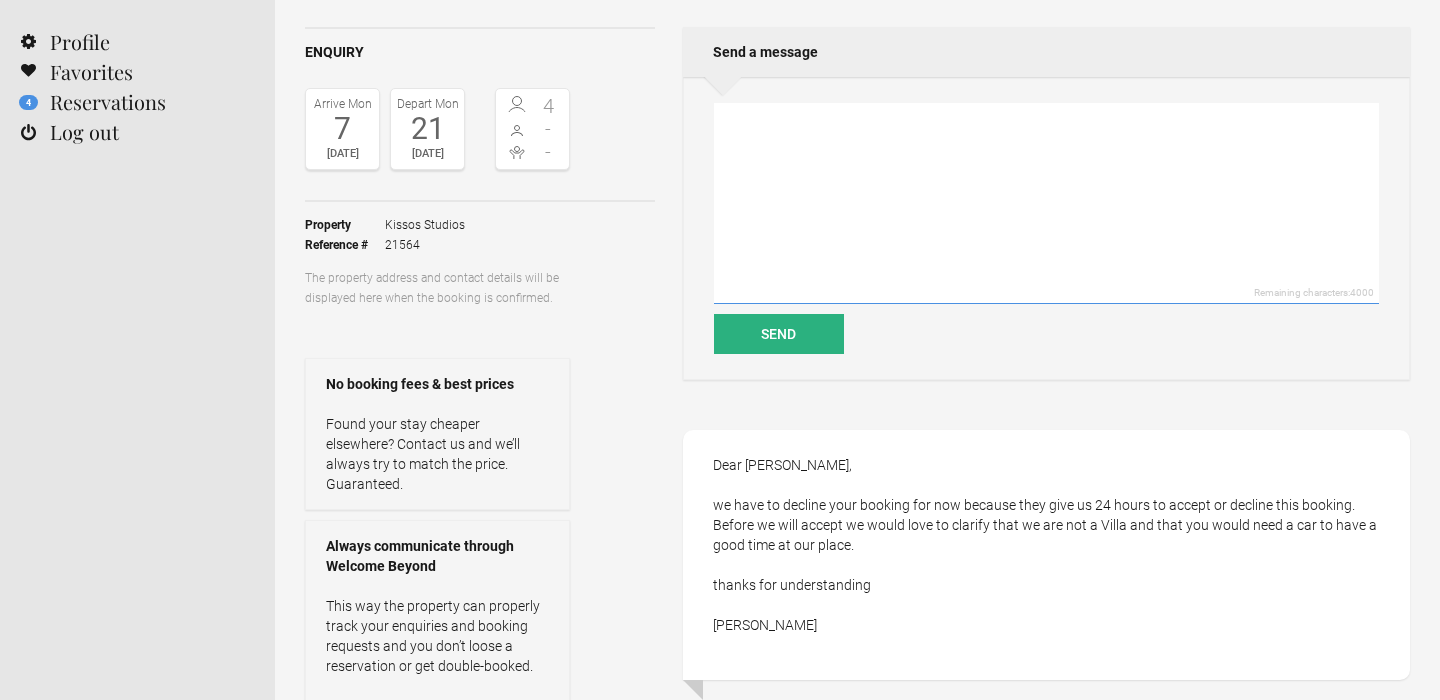 scroll, scrollTop: 0, scrollLeft: 2, axis: horizontal 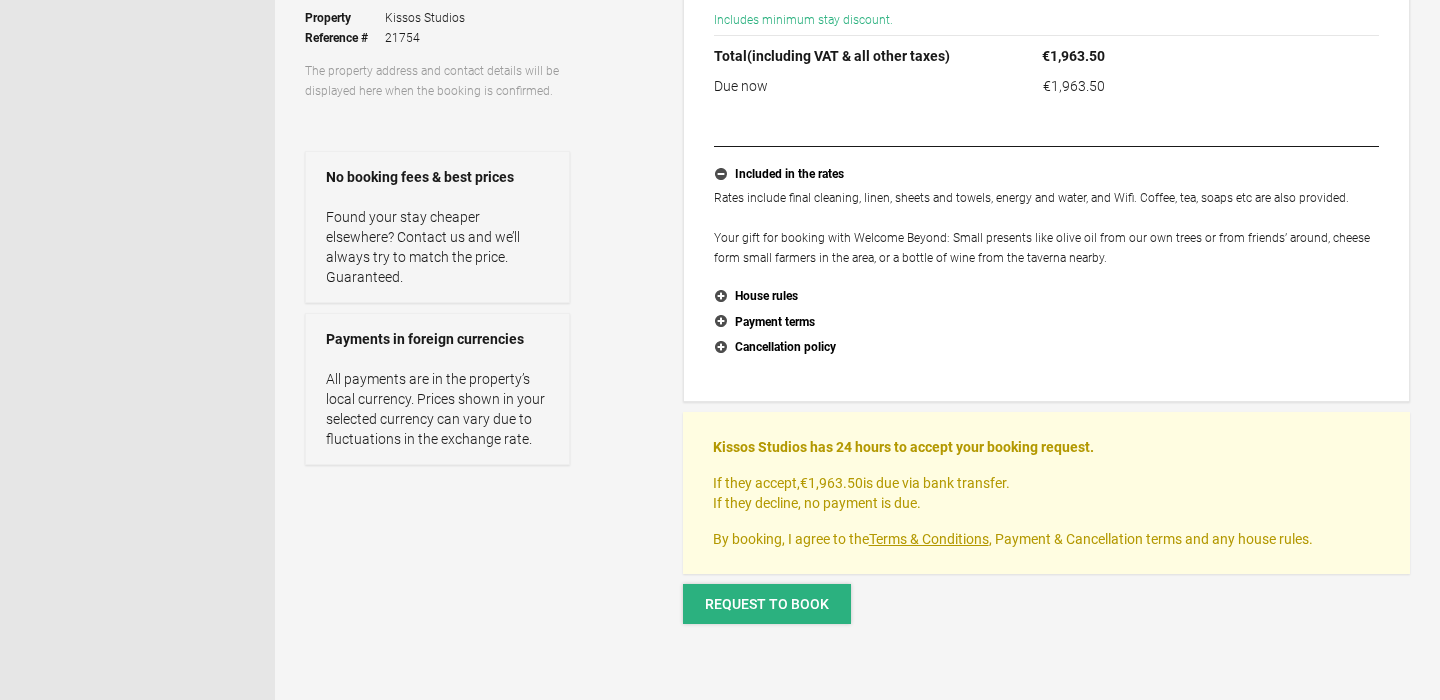 click on "Request to book" at bounding box center (767, 604) 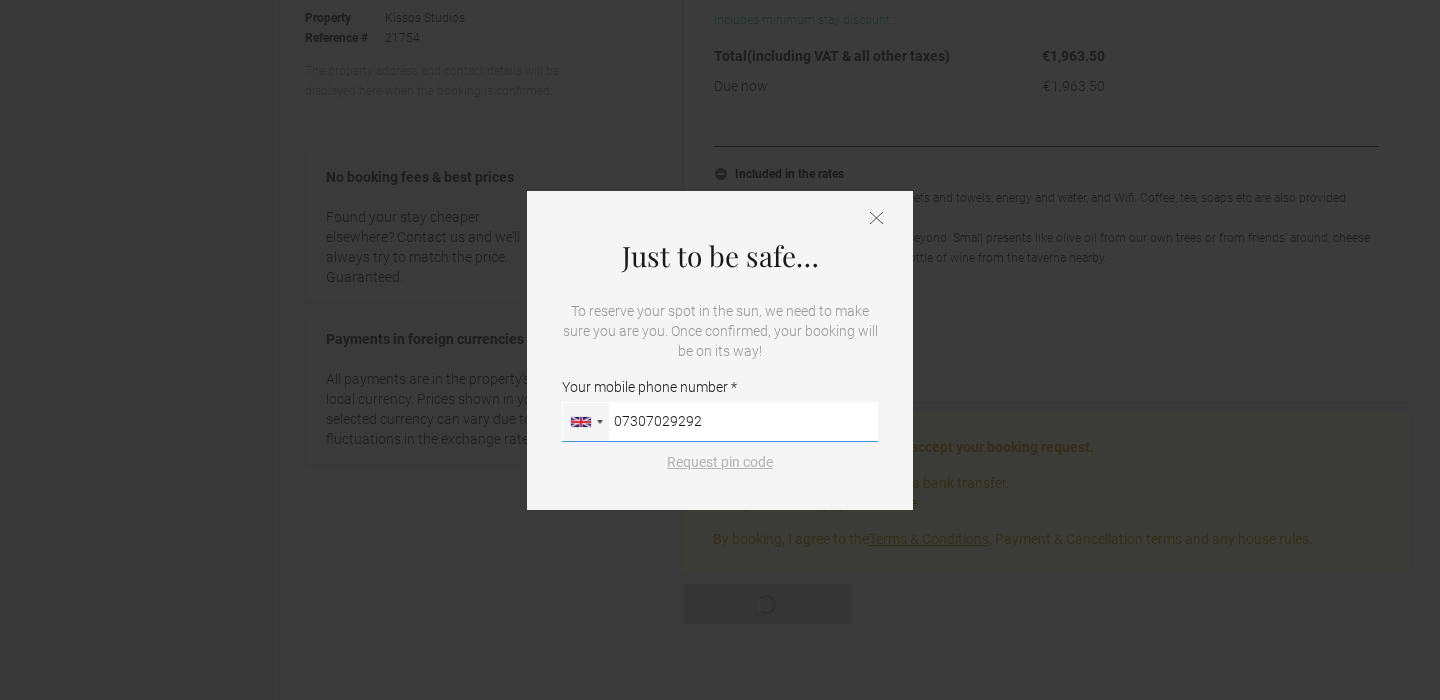 type on "07307029292" 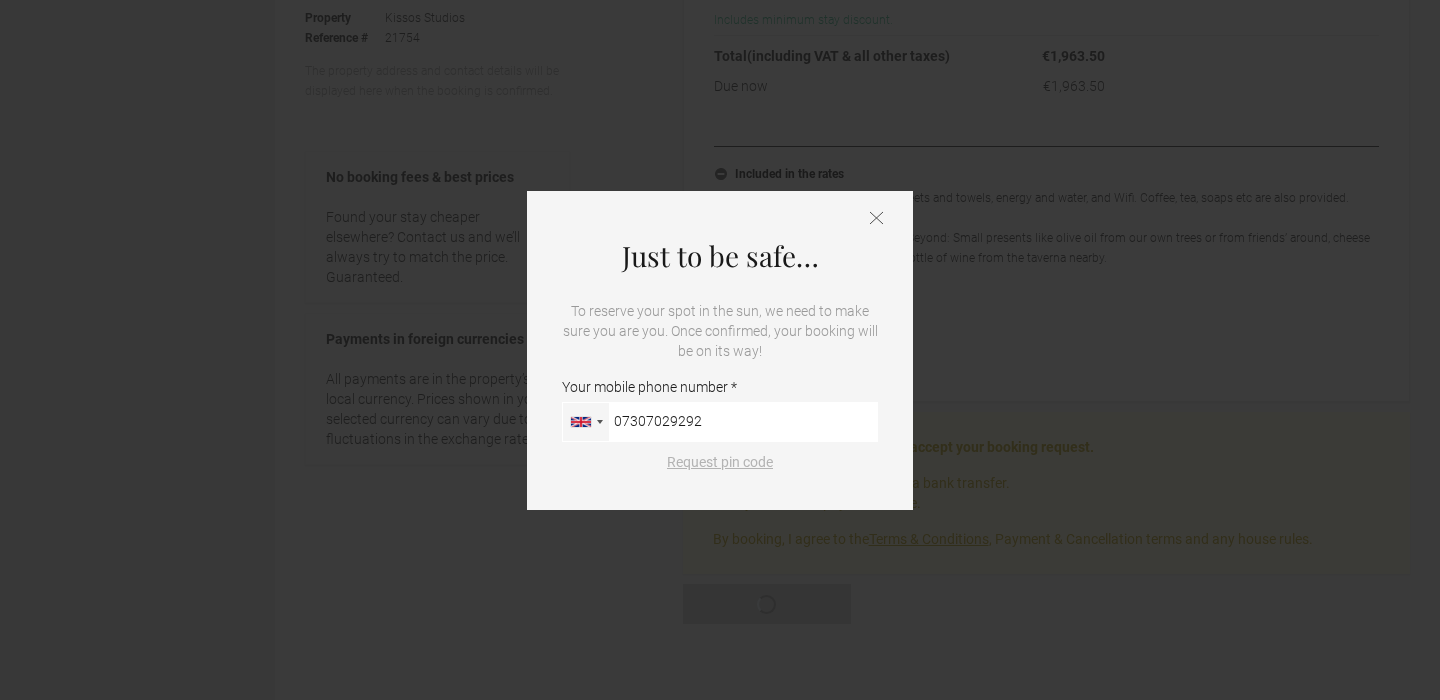 click on "Request pin code" at bounding box center (720, 462) 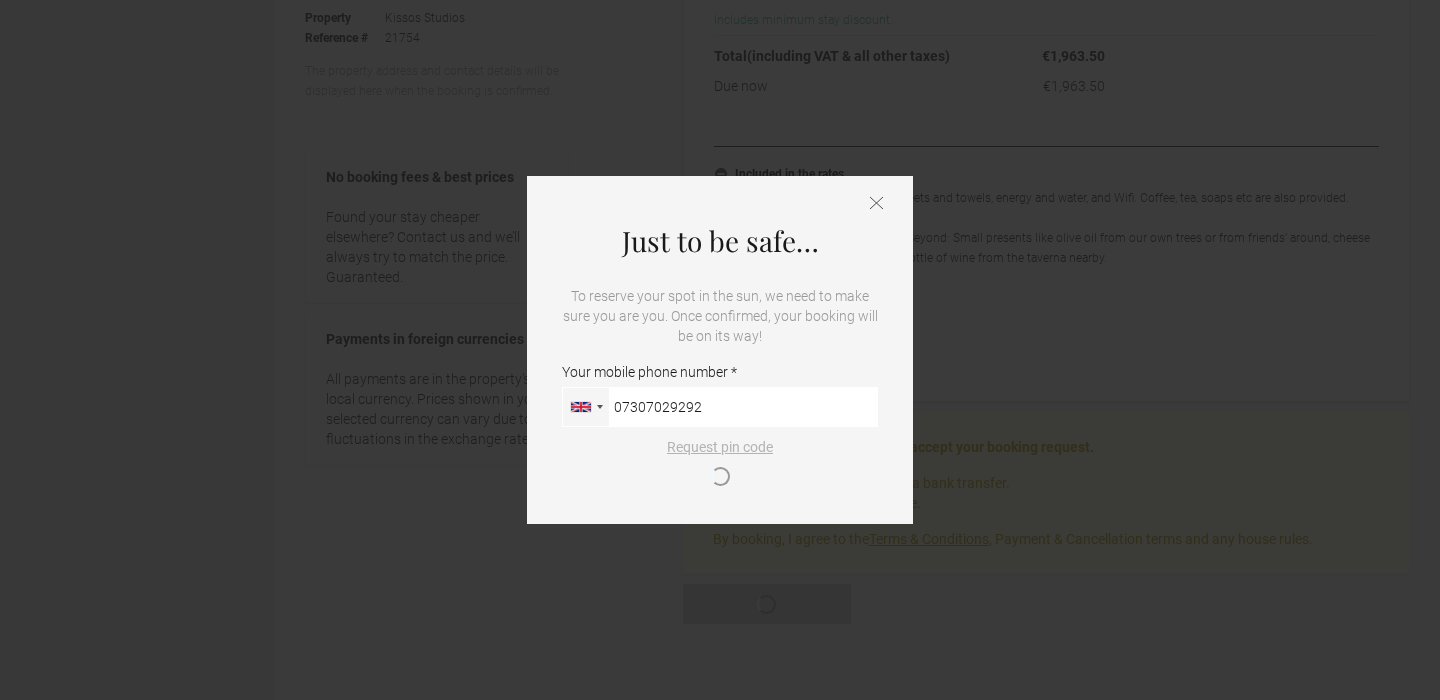 type 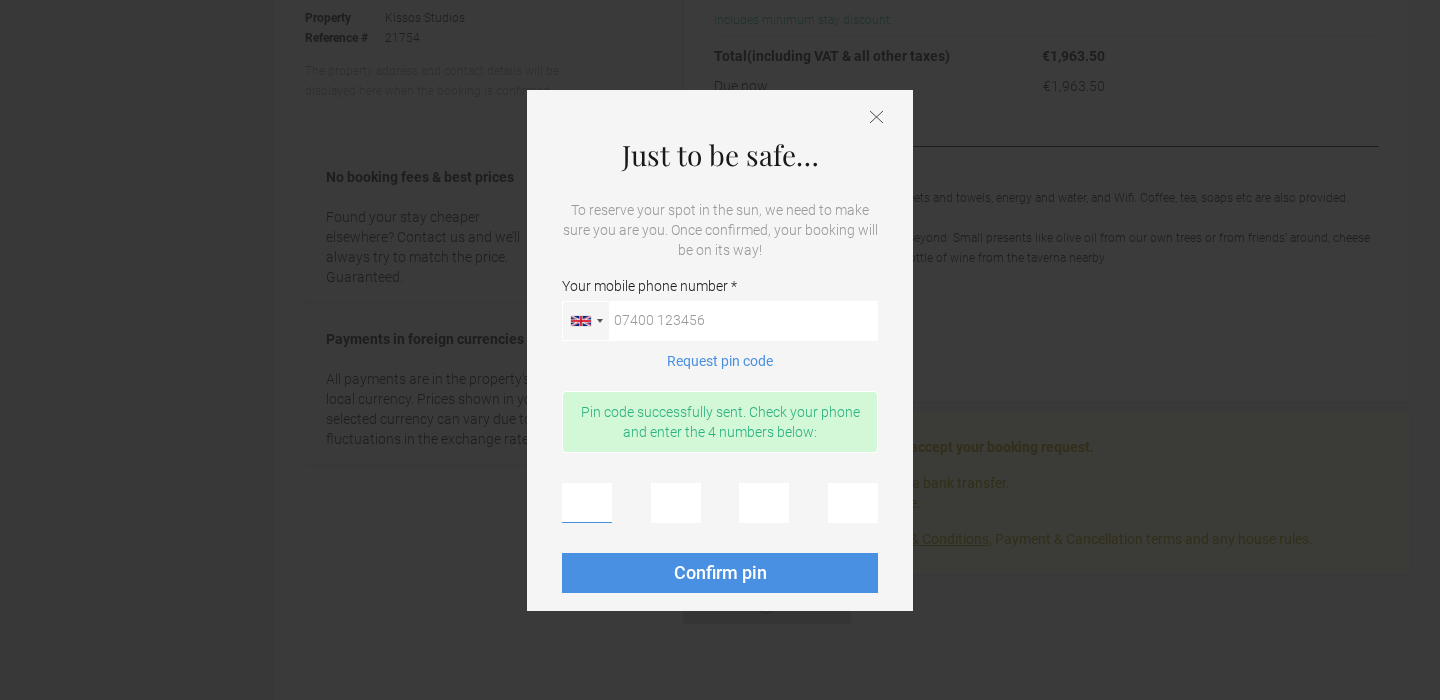 click at bounding box center (587, 503) 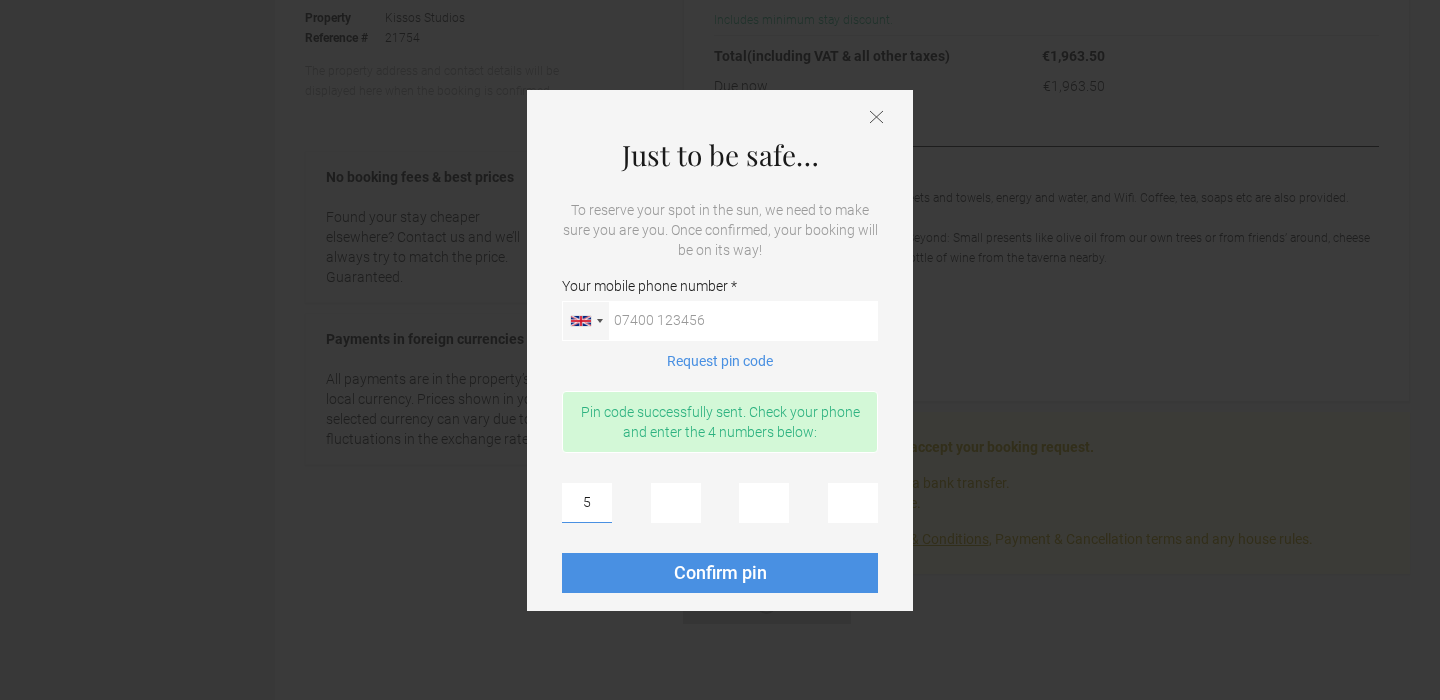 type on "5" 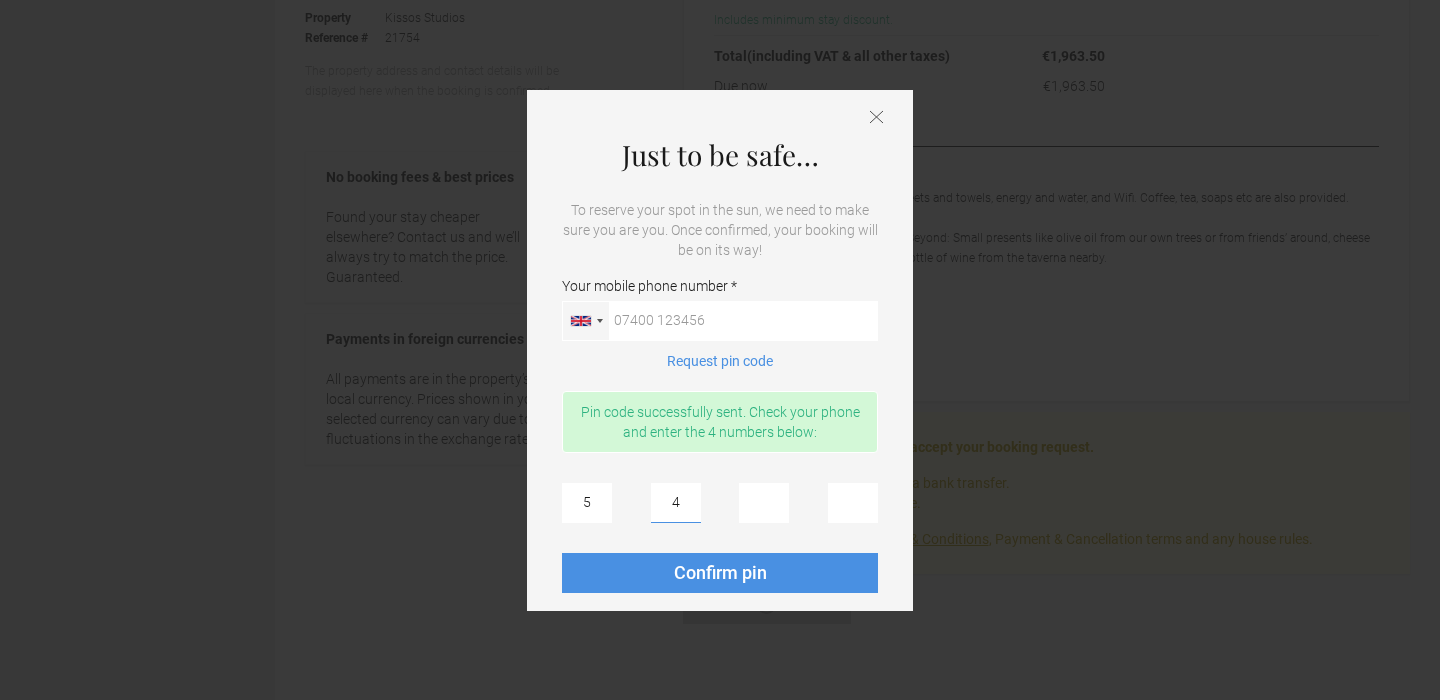 type on "4" 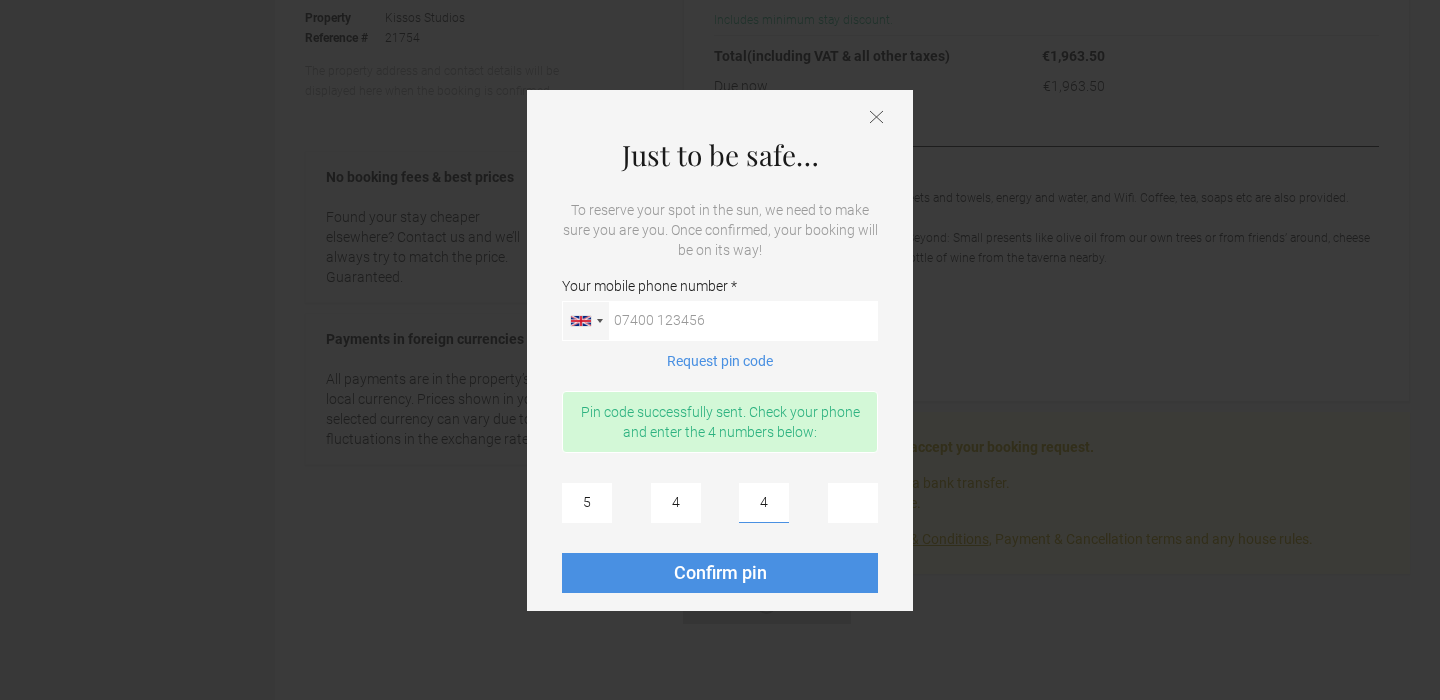 type on "4" 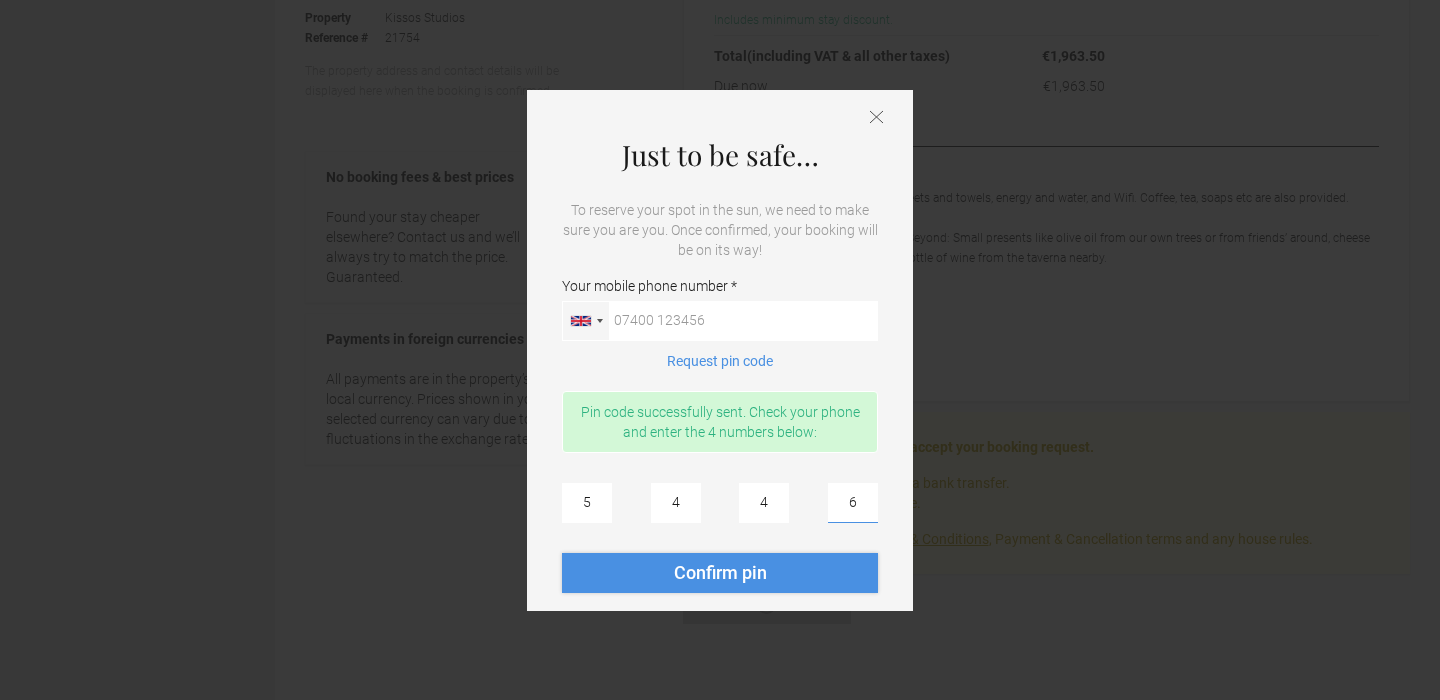 type on "6" 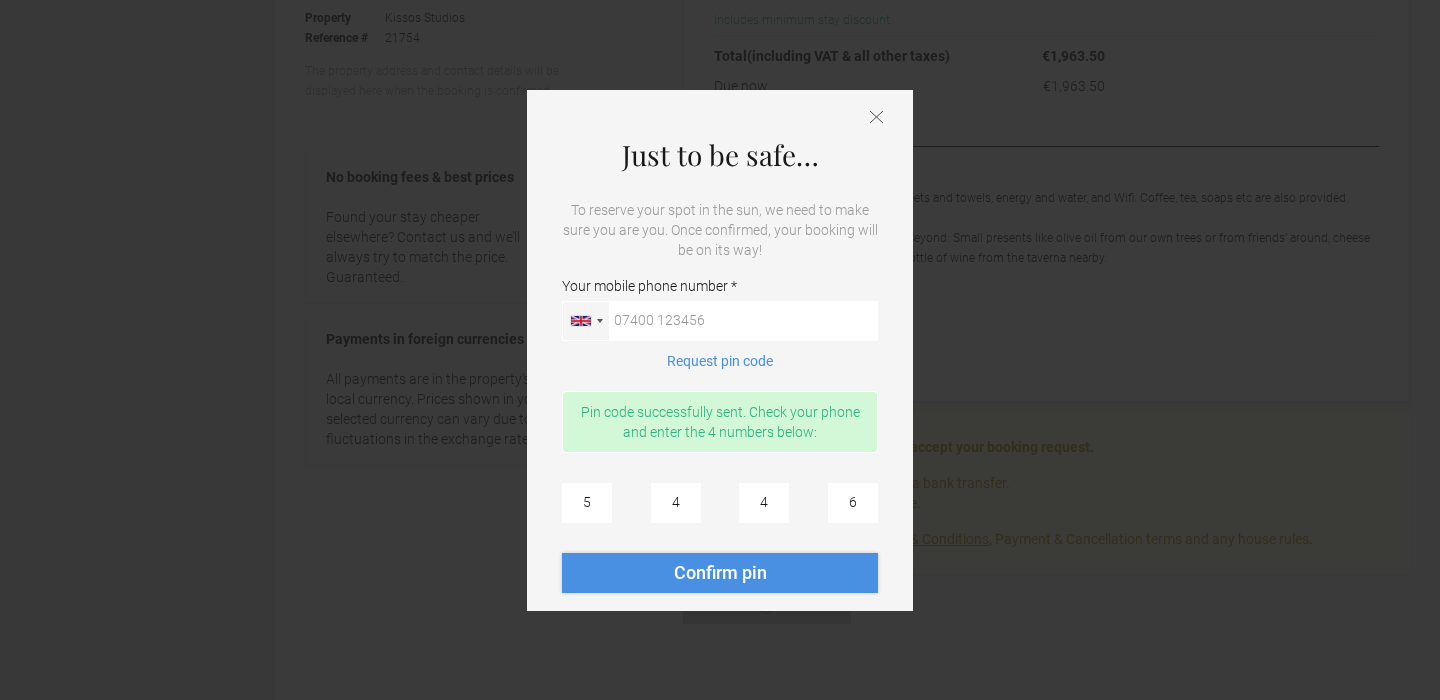 click on "Confirm pin" at bounding box center (720, 573) 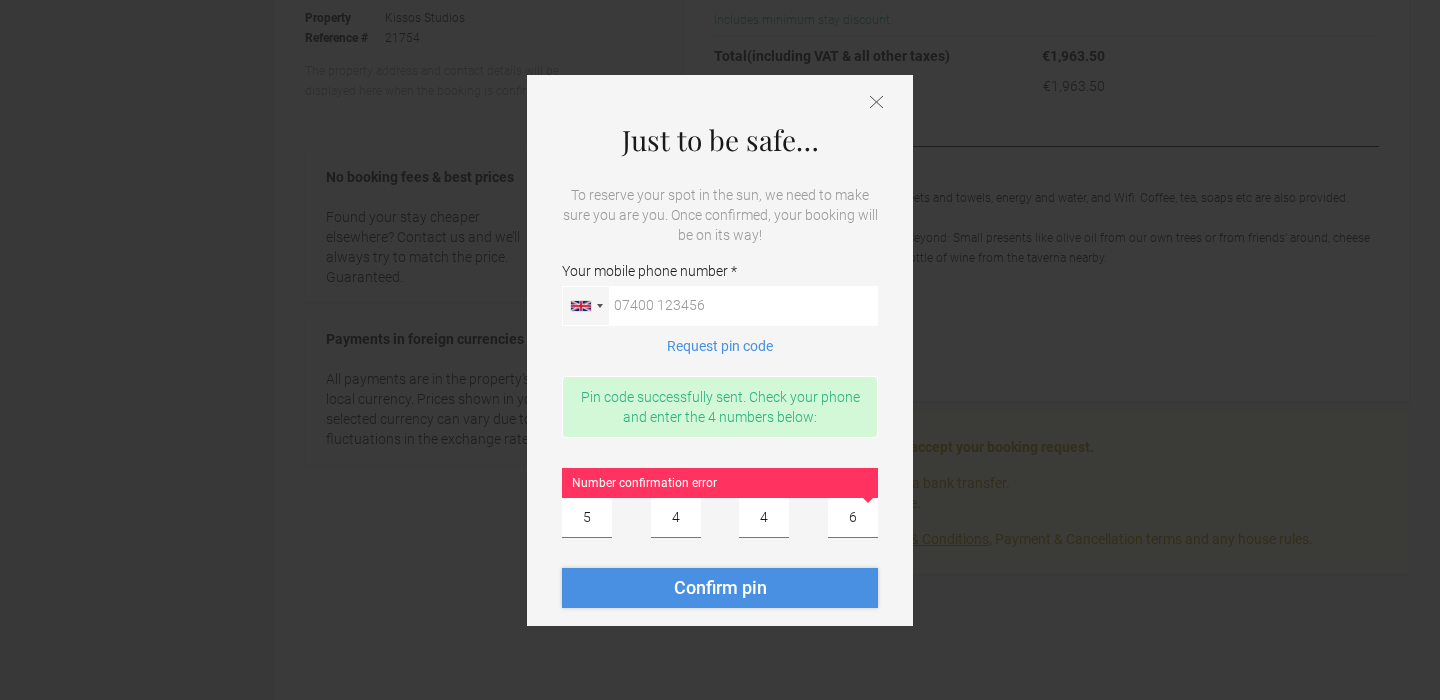 click on "Confirm pin" at bounding box center [720, 587] 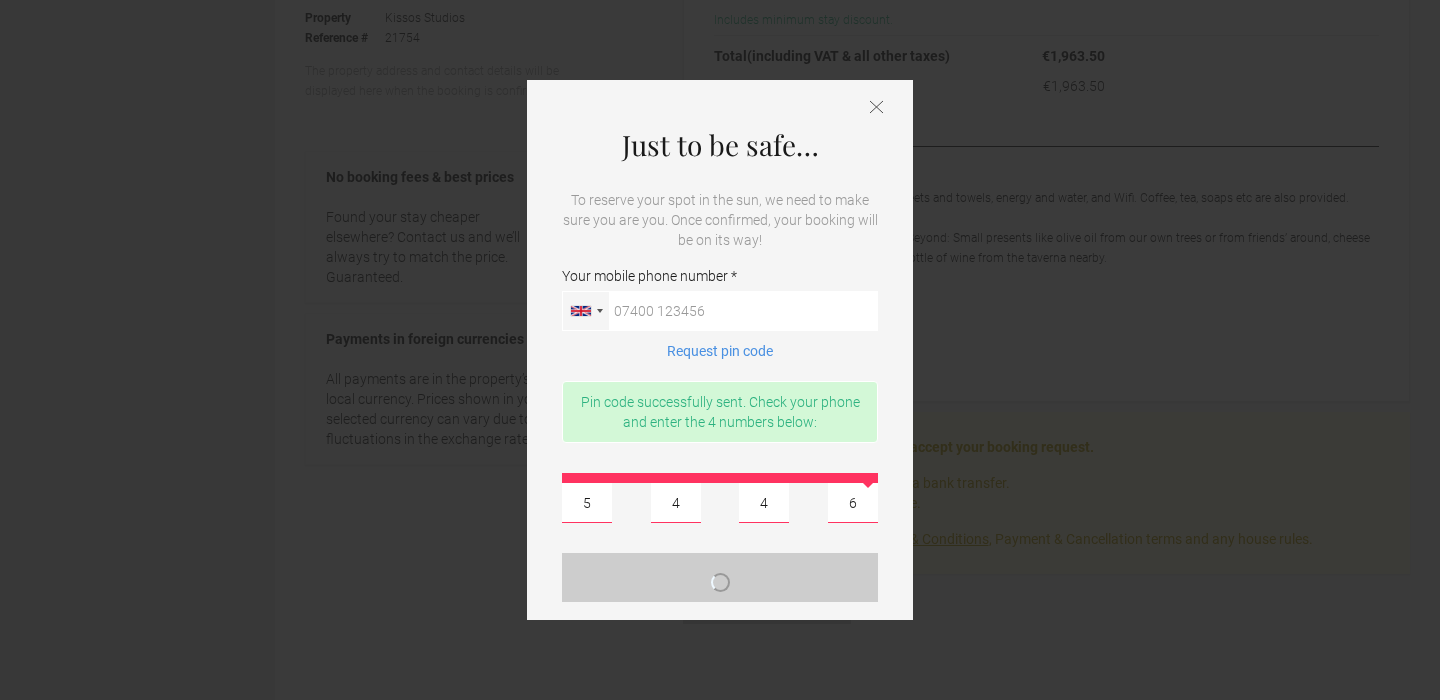 type 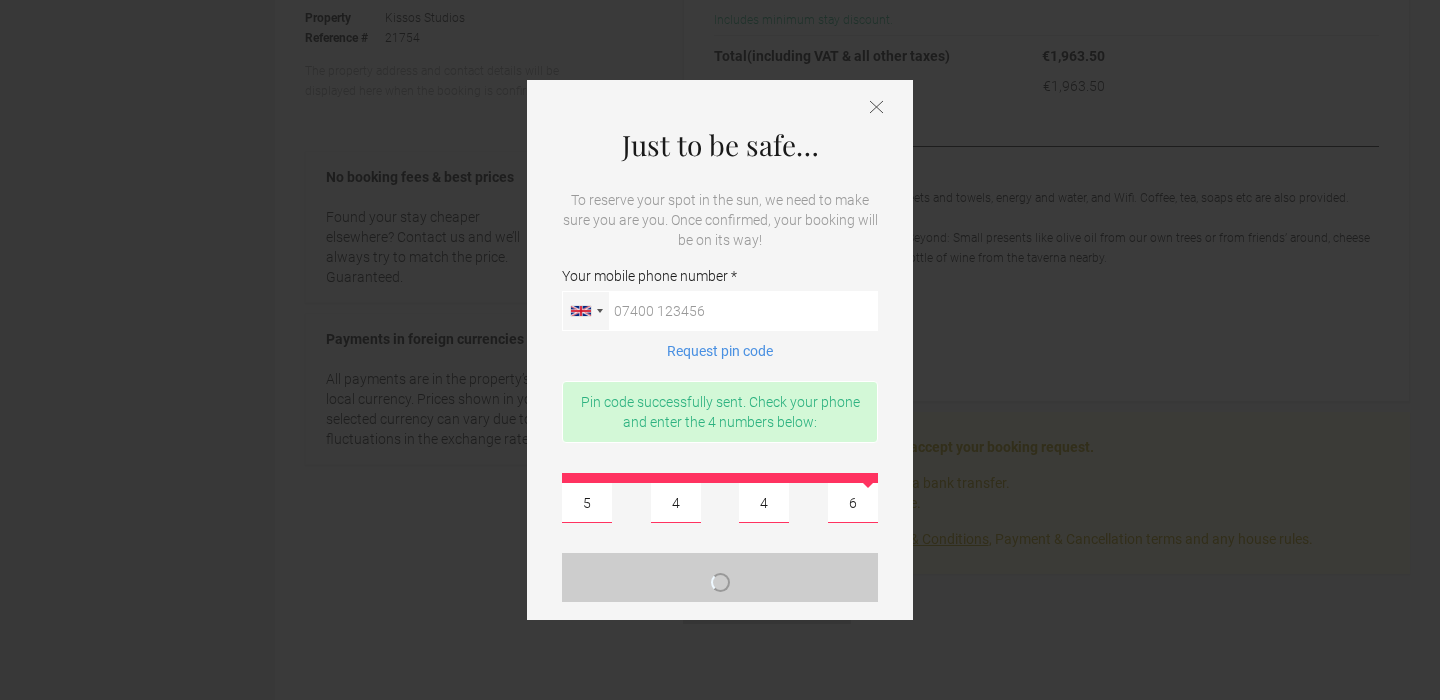 type 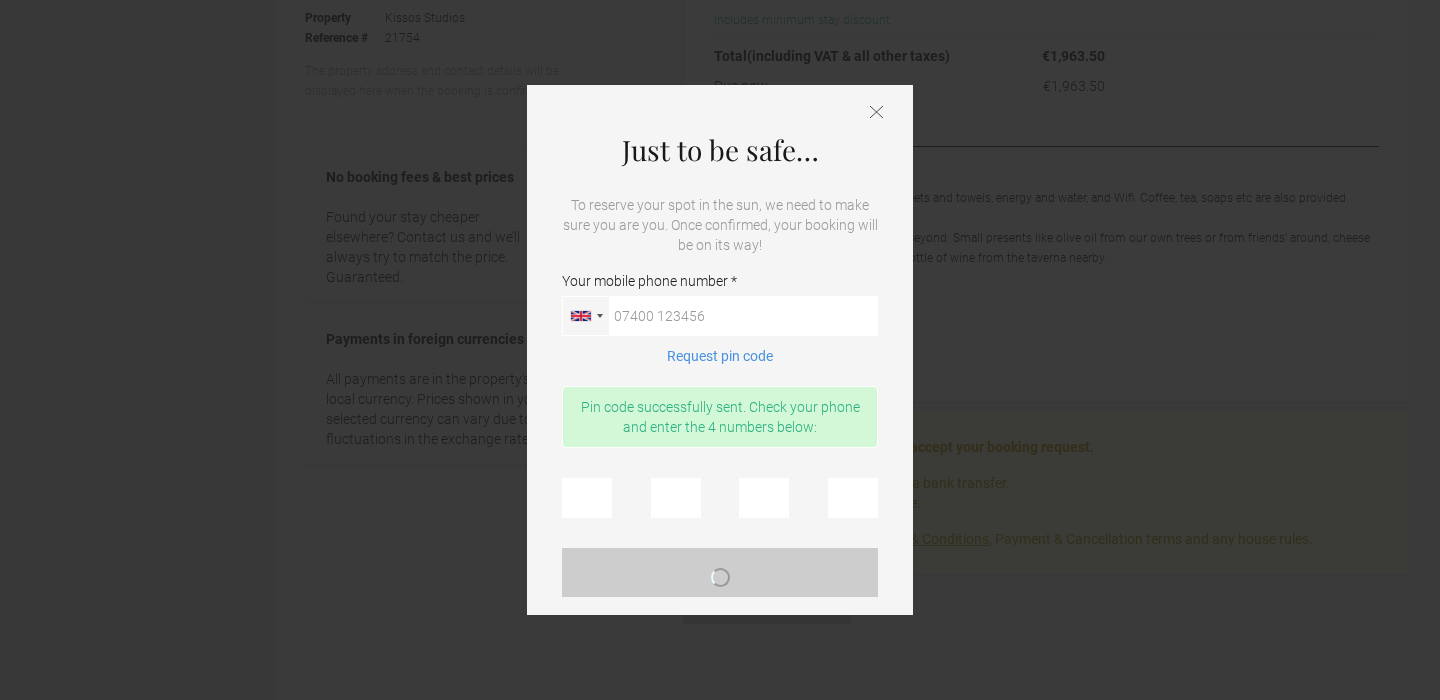 scroll, scrollTop: 0, scrollLeft: 0, axis: both 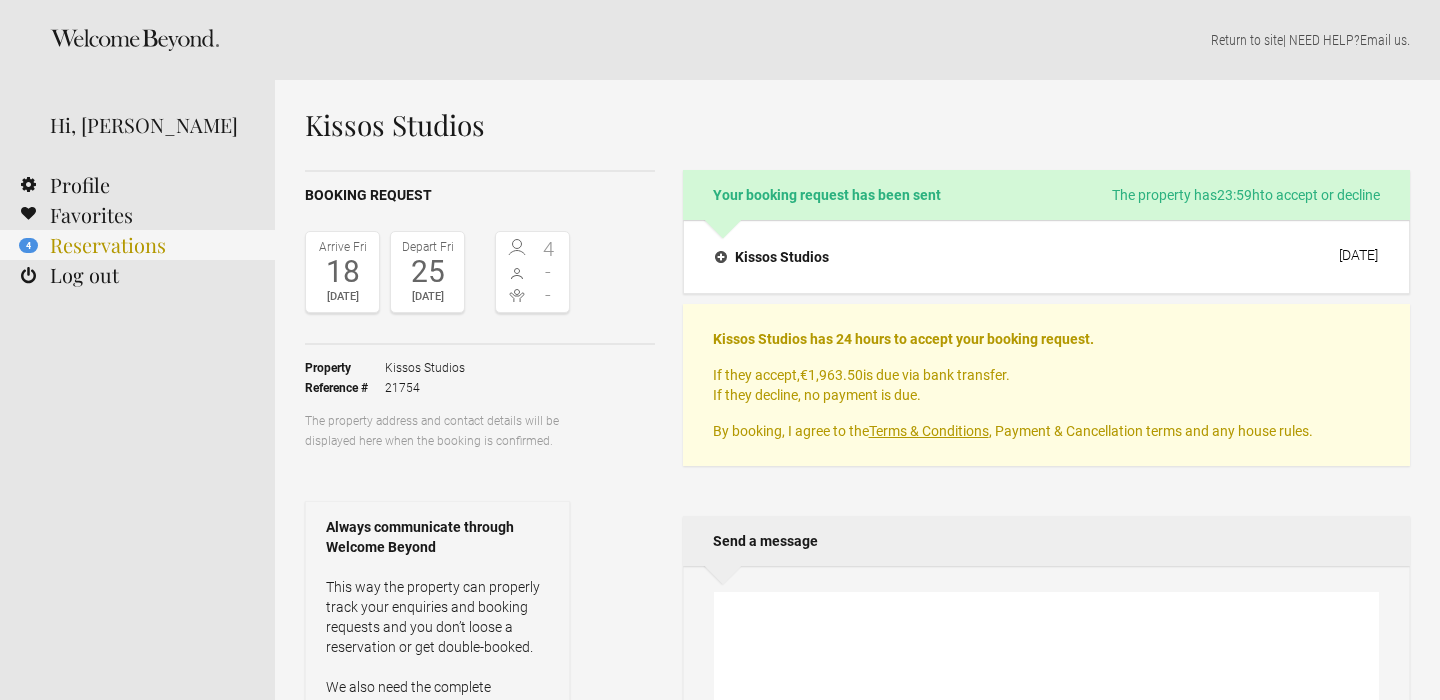 click on "4
Reservations" at bounding box center (137, 245) 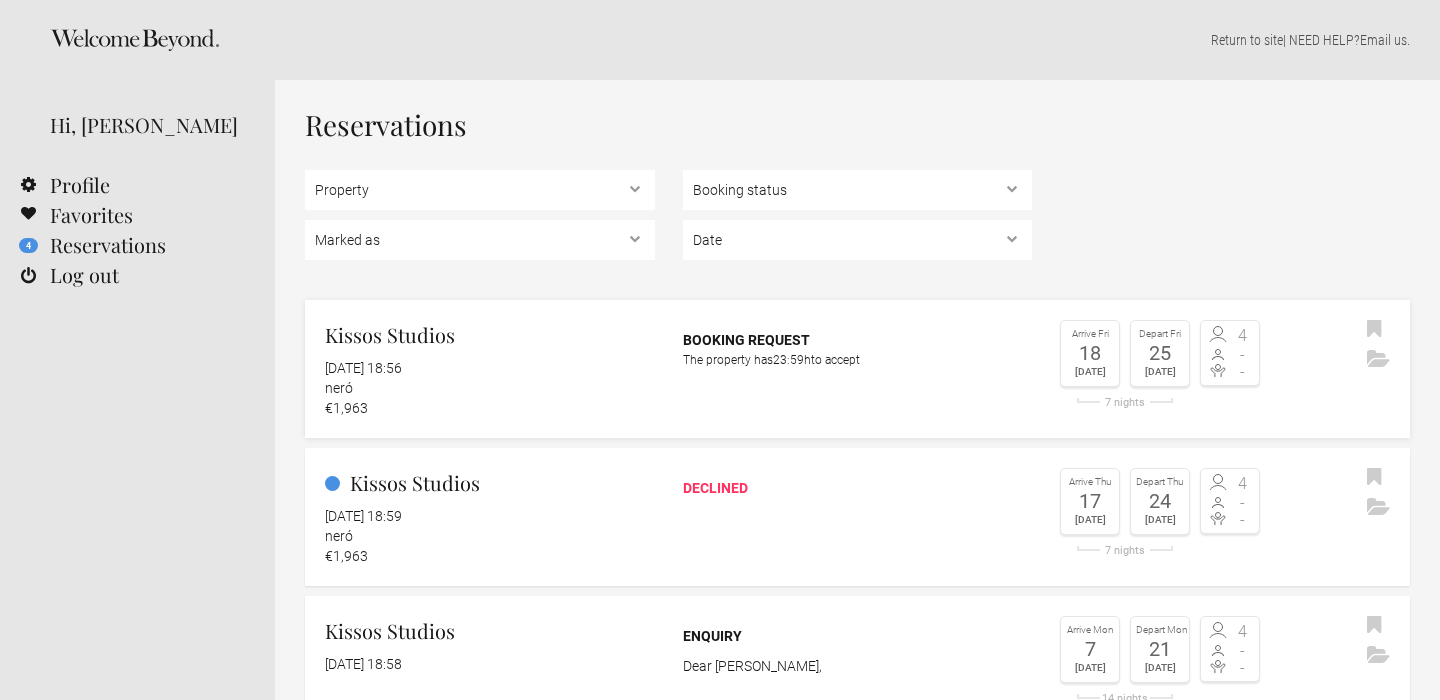 scroll, scrollTop: 170, scrollLeft: 0, axis: vertical 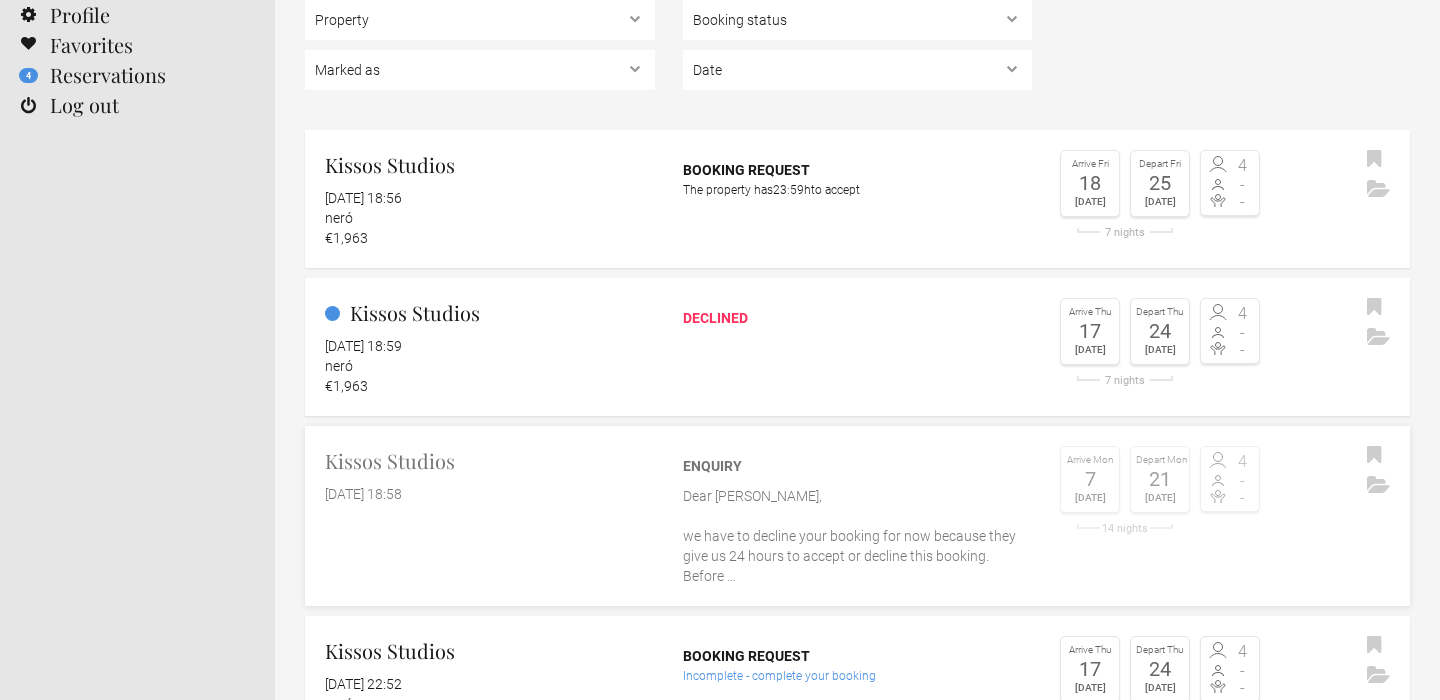 click on "Dear Mier,
we have to decline your booking for now because they give us 24 hours to accept or decline this booking. Before …" at bounding box center (858, 536) 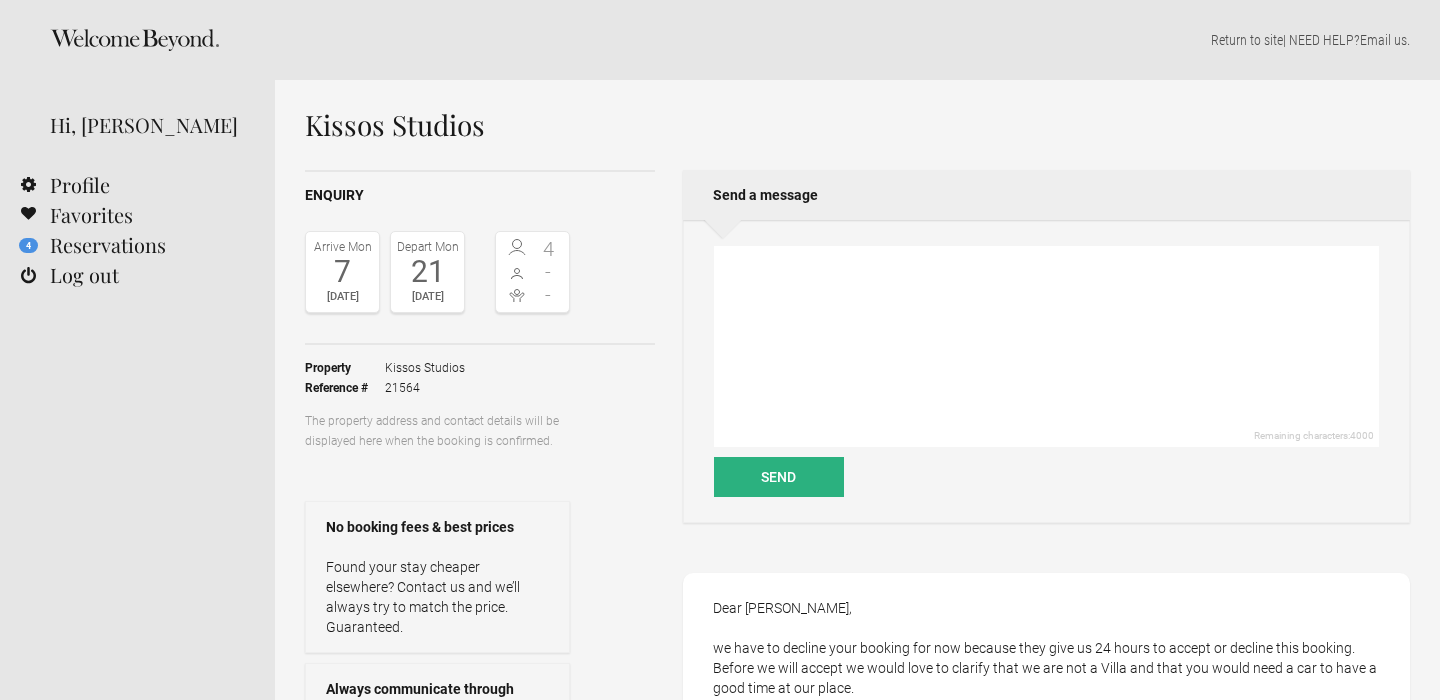 scroll, scrollTop: 23, scrollLeft: 0, axis: vertical 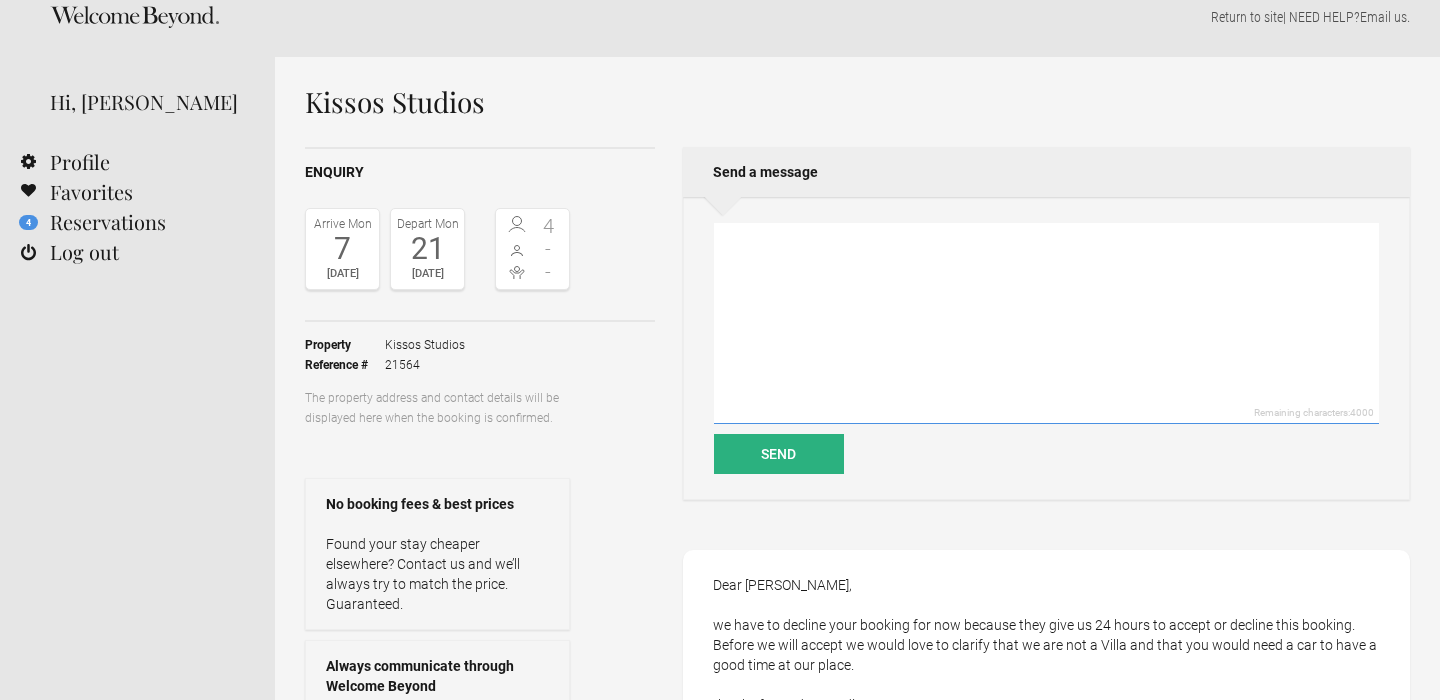 click at bounding box center (1046, 323) 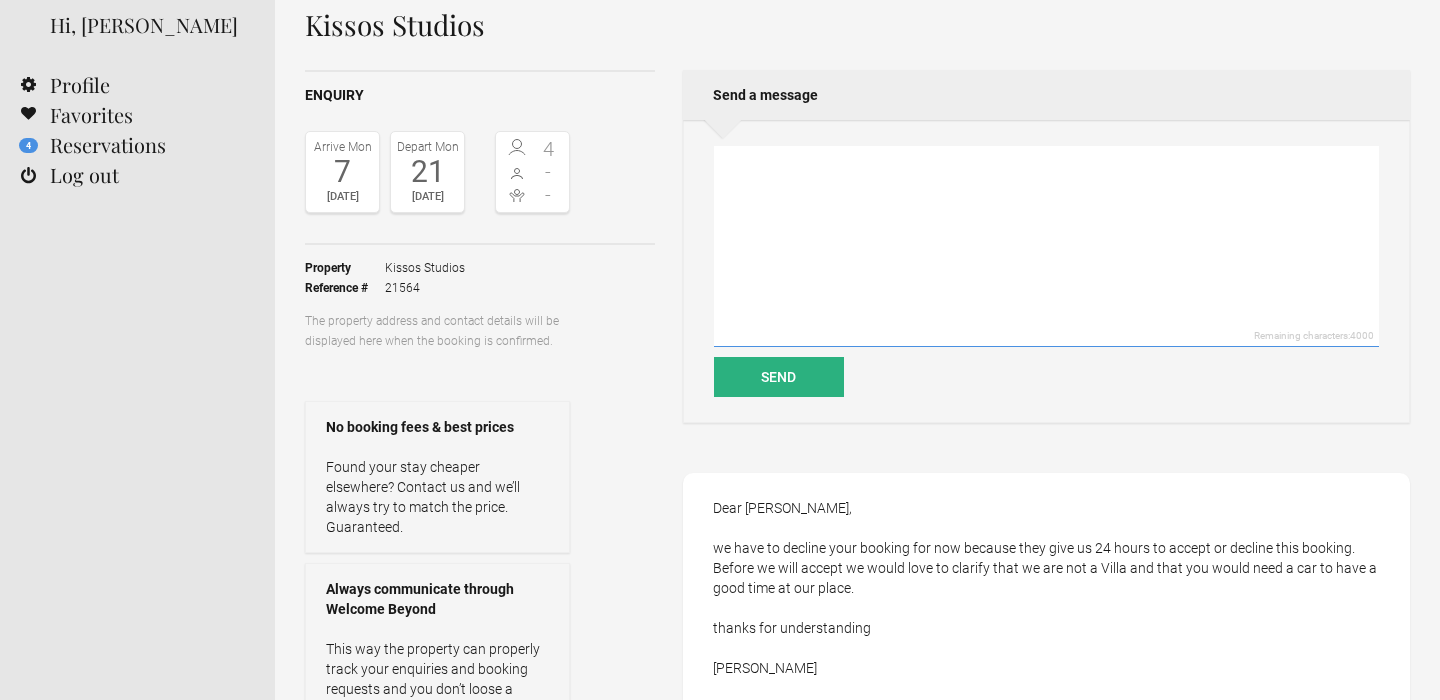 scroll, scrollTop: 91, scrollLeft: 0, axis: vertical 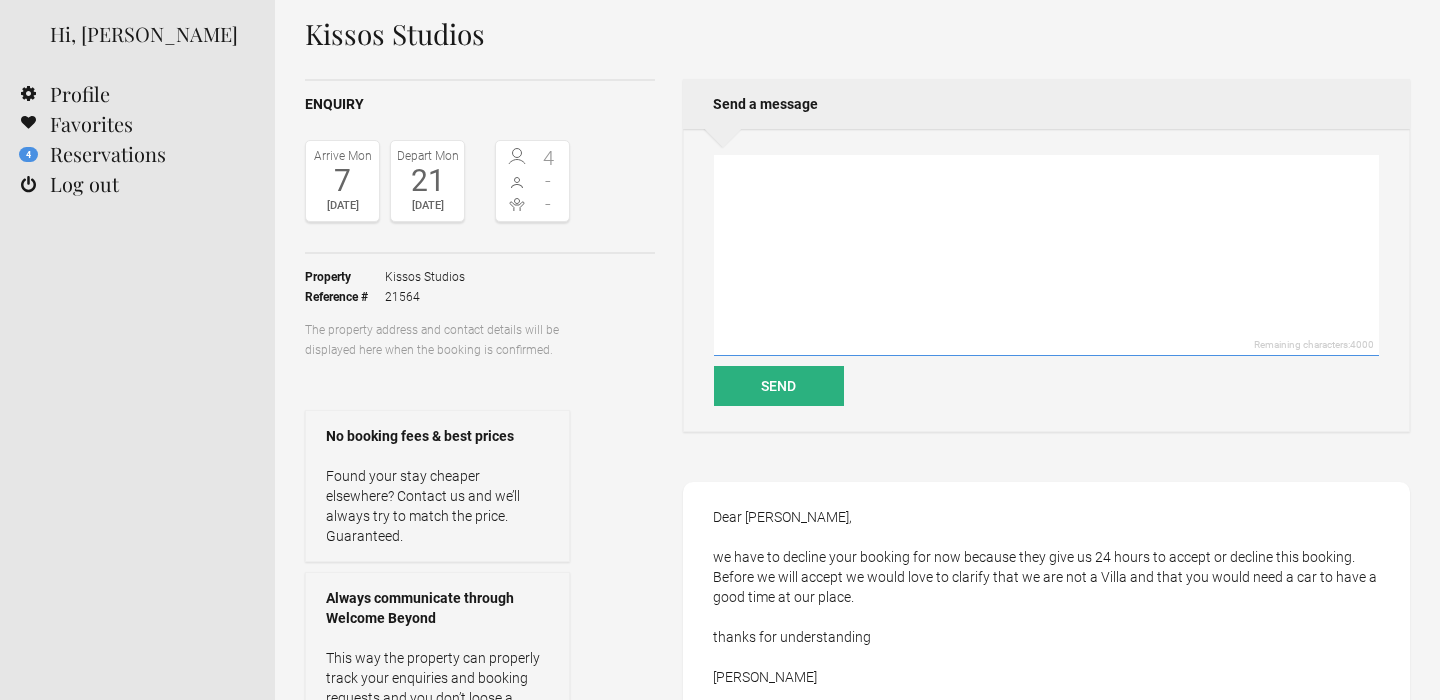 click at bounding box center (1046, 255) 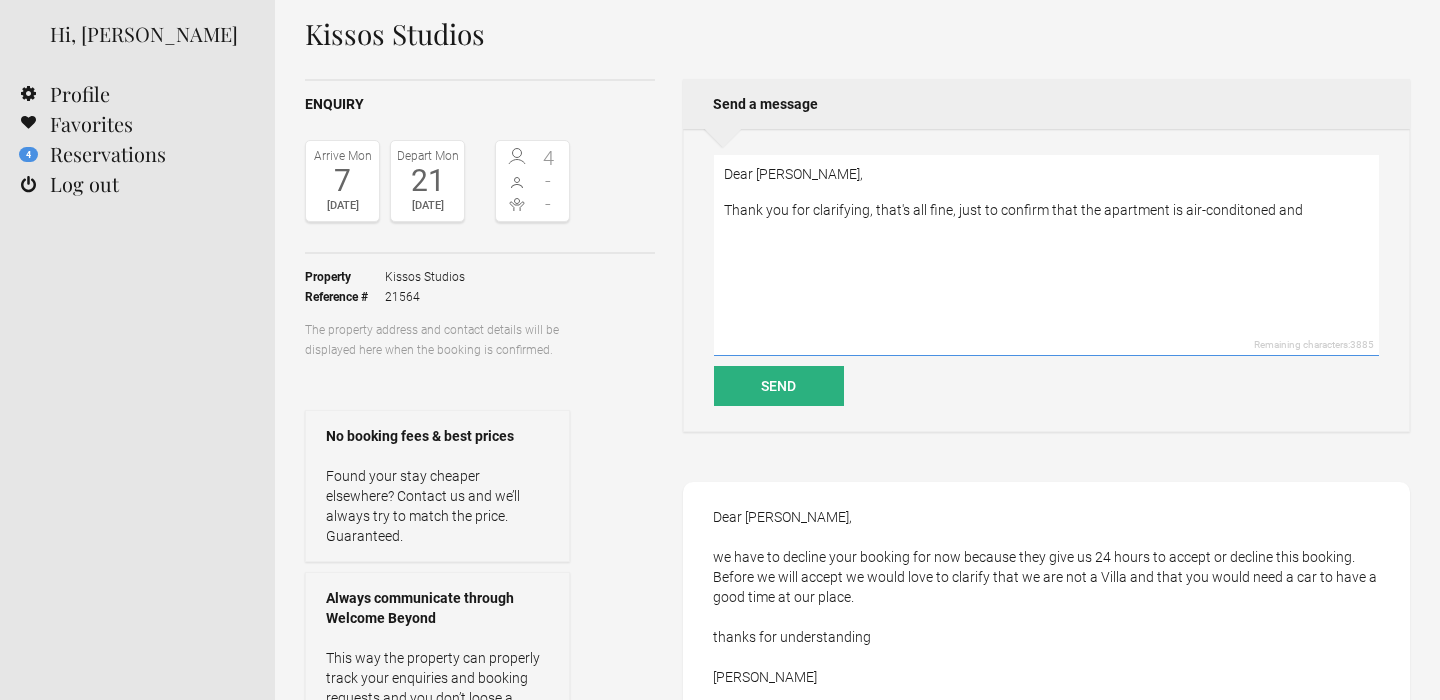 click on "Dear Vanessa,
Thank you for clarifying, that's all fine, just to confirm that the apartment is air-conditoned and" at bounding box center [1046, 255] 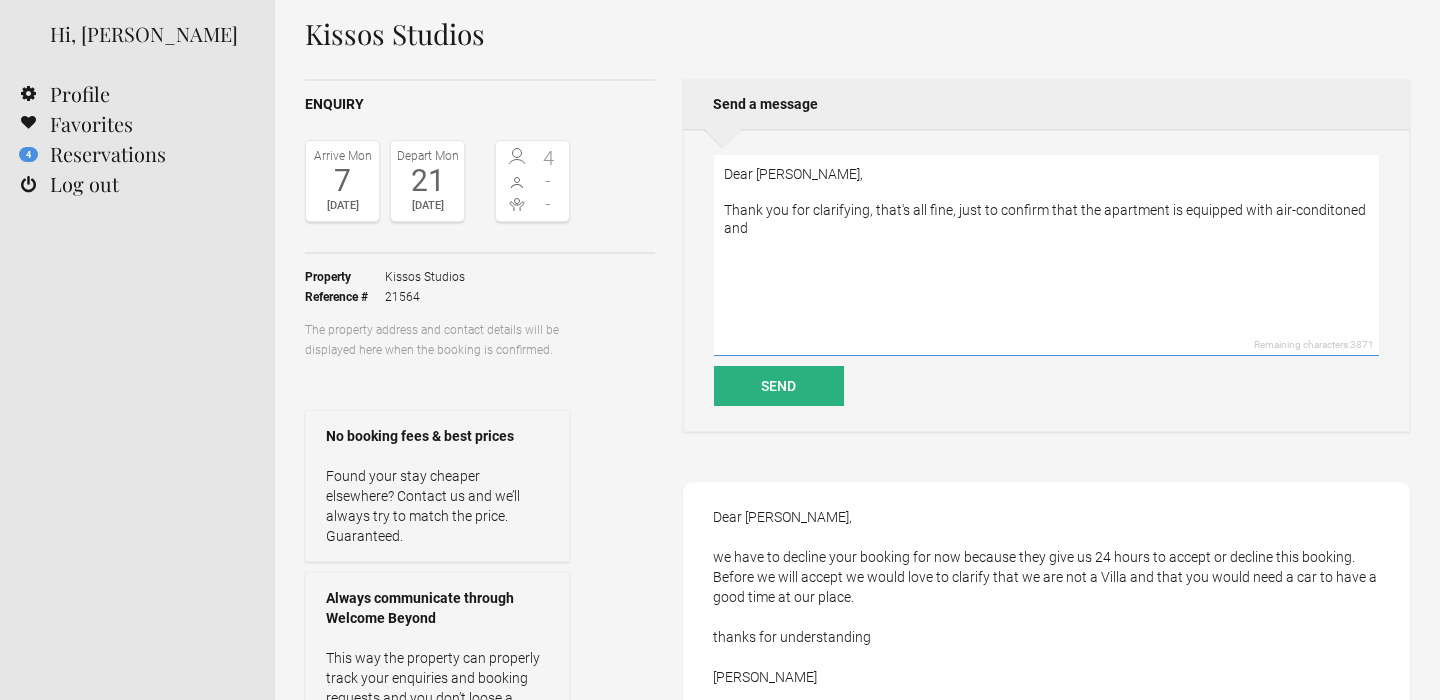 click on "Dear Vanessa,
Thank you for clarifying, that's all fine, just to confirm that the apartment is equipped with air-conditoned and" at bounding box center [1046, 255] 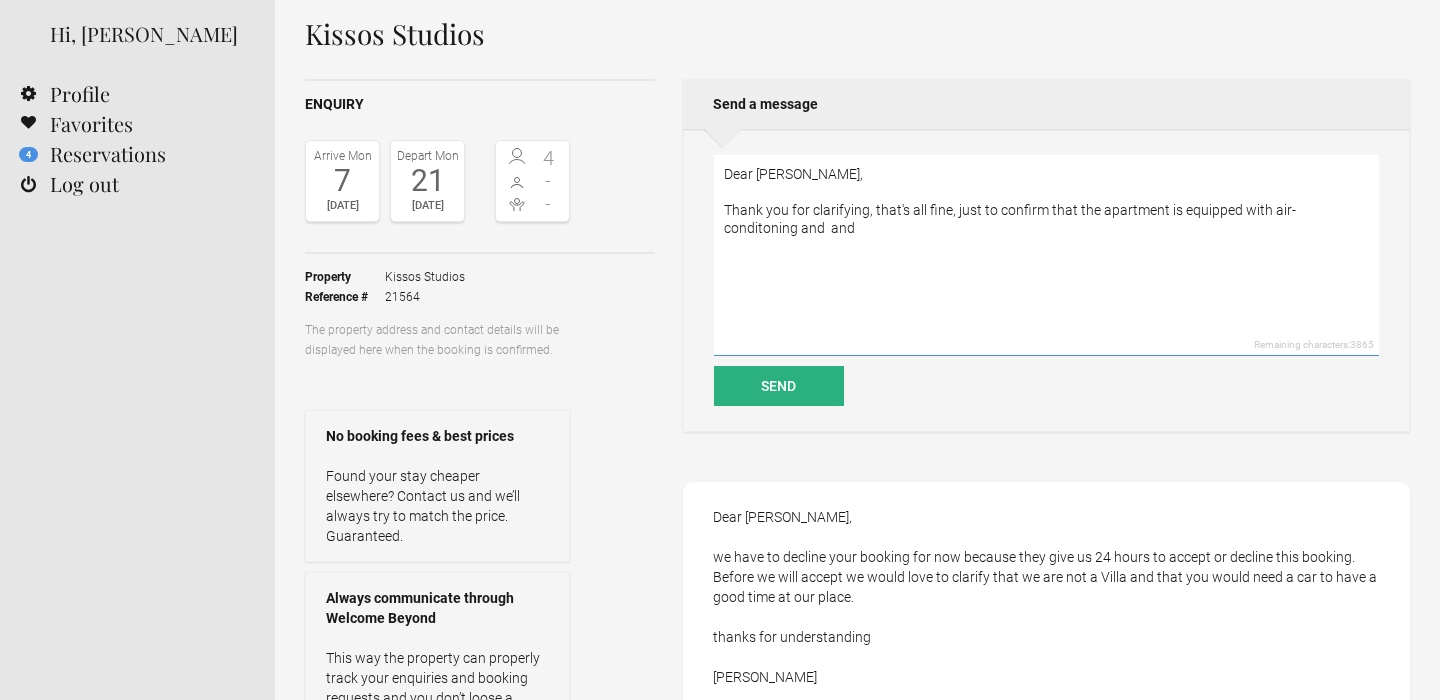 click on "Dear Vanessa,
Thank you for clarifying, that's all fine, just to confirm that the apartment is equipped with air-conditoning and  and" at bounding box center (1046, 255) 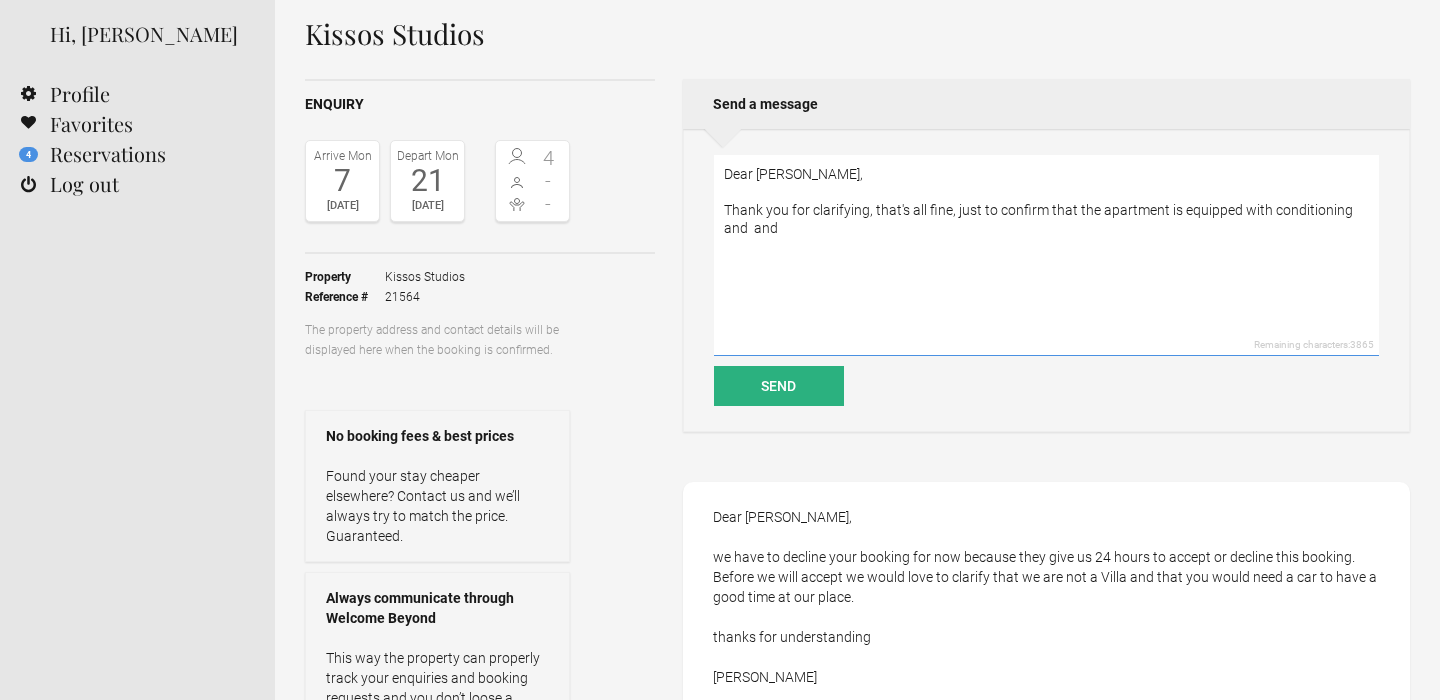 click on "Dear Vanessa,
Thank you for clarifying, that's all fine, just to confirm that the apartment is equipped with conditioning and  and" at bounding box center (1046, 255) 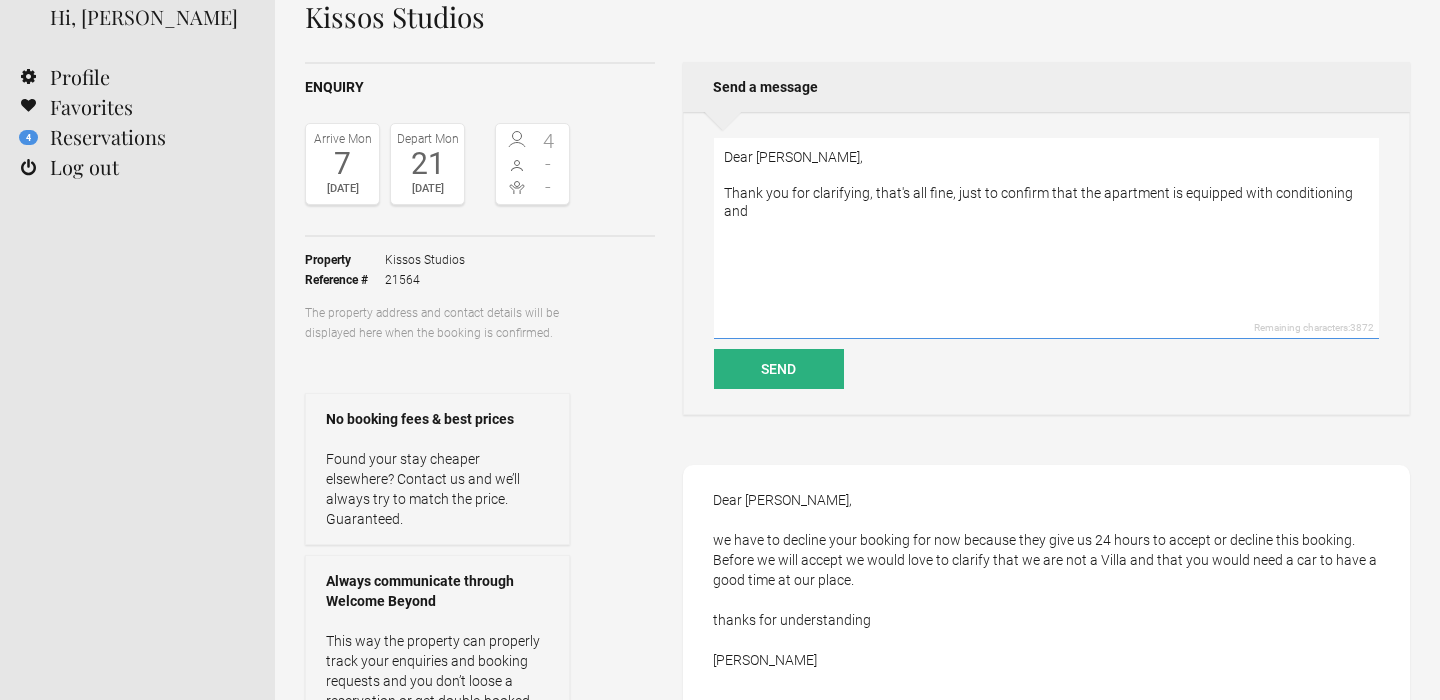 scroll, scrollTop: 6, scrollLeft: 0, axis: vertical 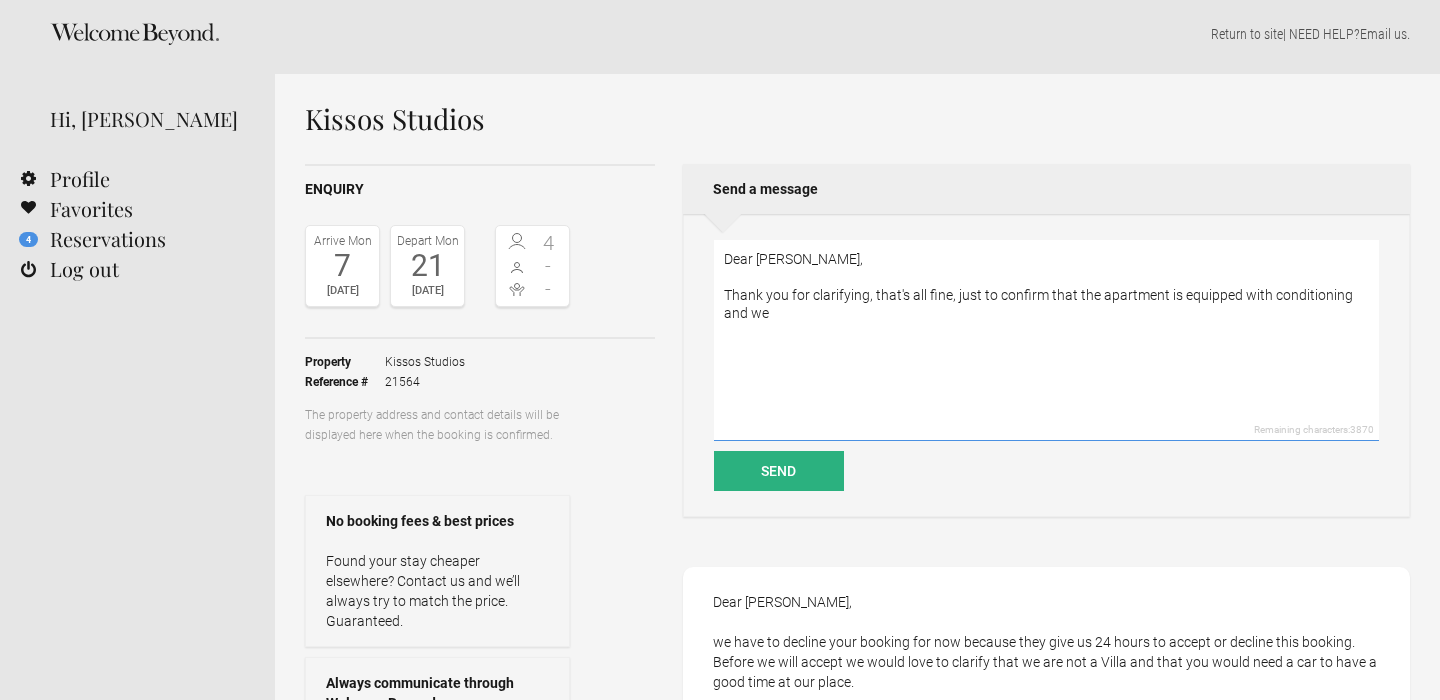 click on "Dear Vanessa,
Thank you for clarifying, that's all fine, just to confirm that the apartment is equipped with conditioning and we" at bounding box center (1046, 340) 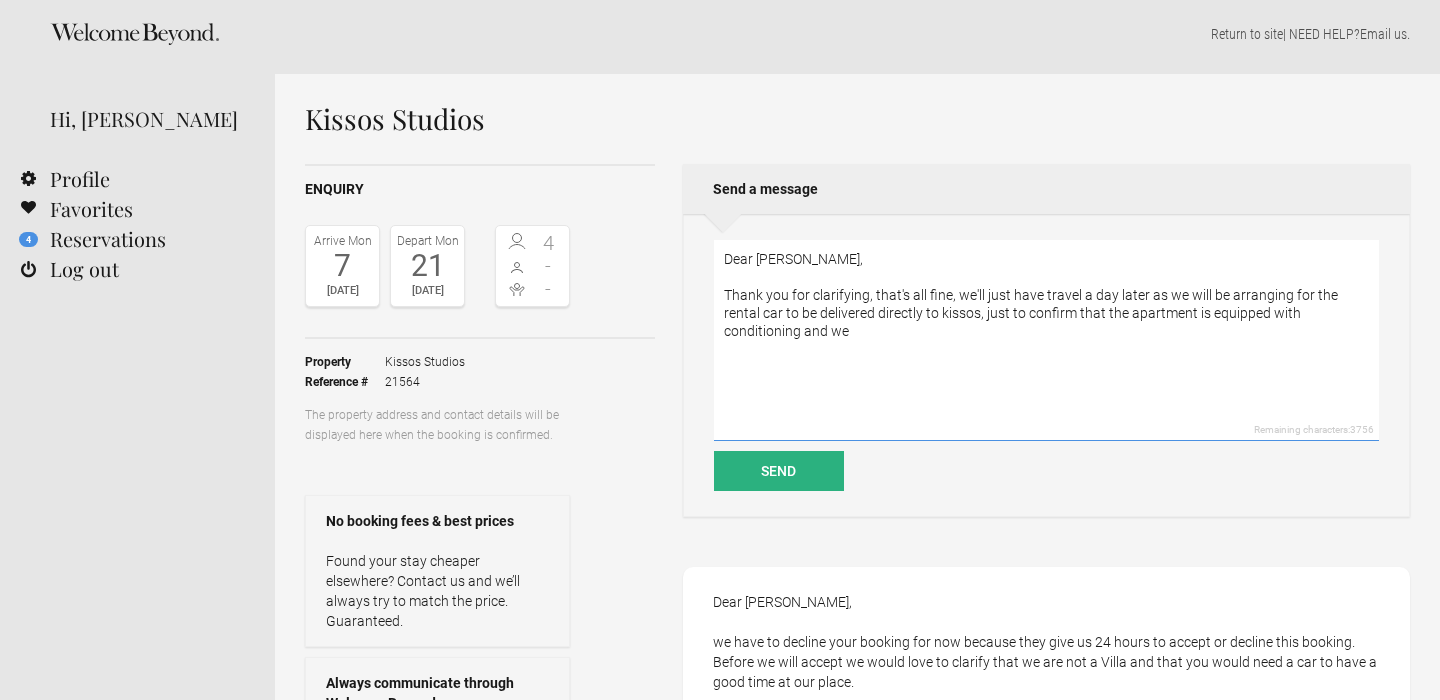 click on "Dear Vanessa,
Thank you for clarifying, that's all fine, we'll just have travel a day later as we will be arranging for the rental car to be delivered directly to kissos, just to confirm that the apartment is equipped with conditioning and we" at bounding box center (1046, 340) 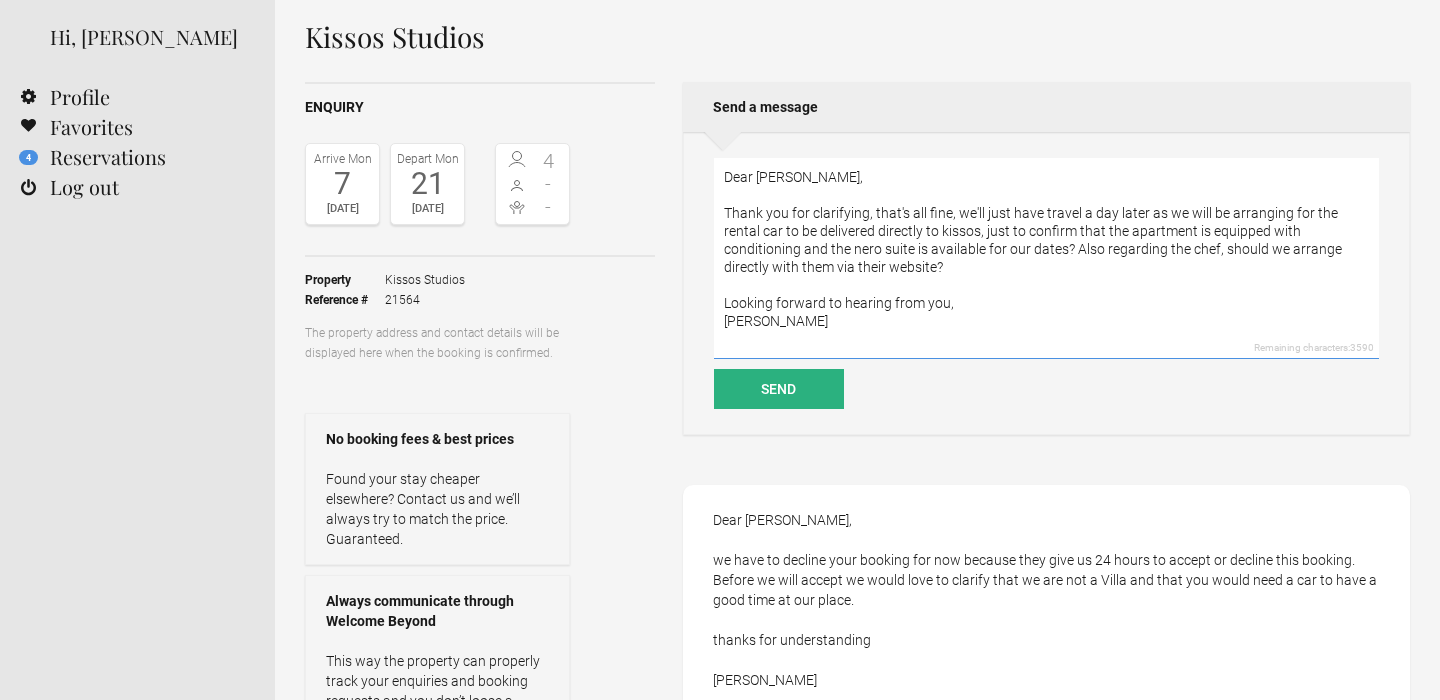 scroll, scrollTop: 0, scrollLeft: 4, axis: horizontal 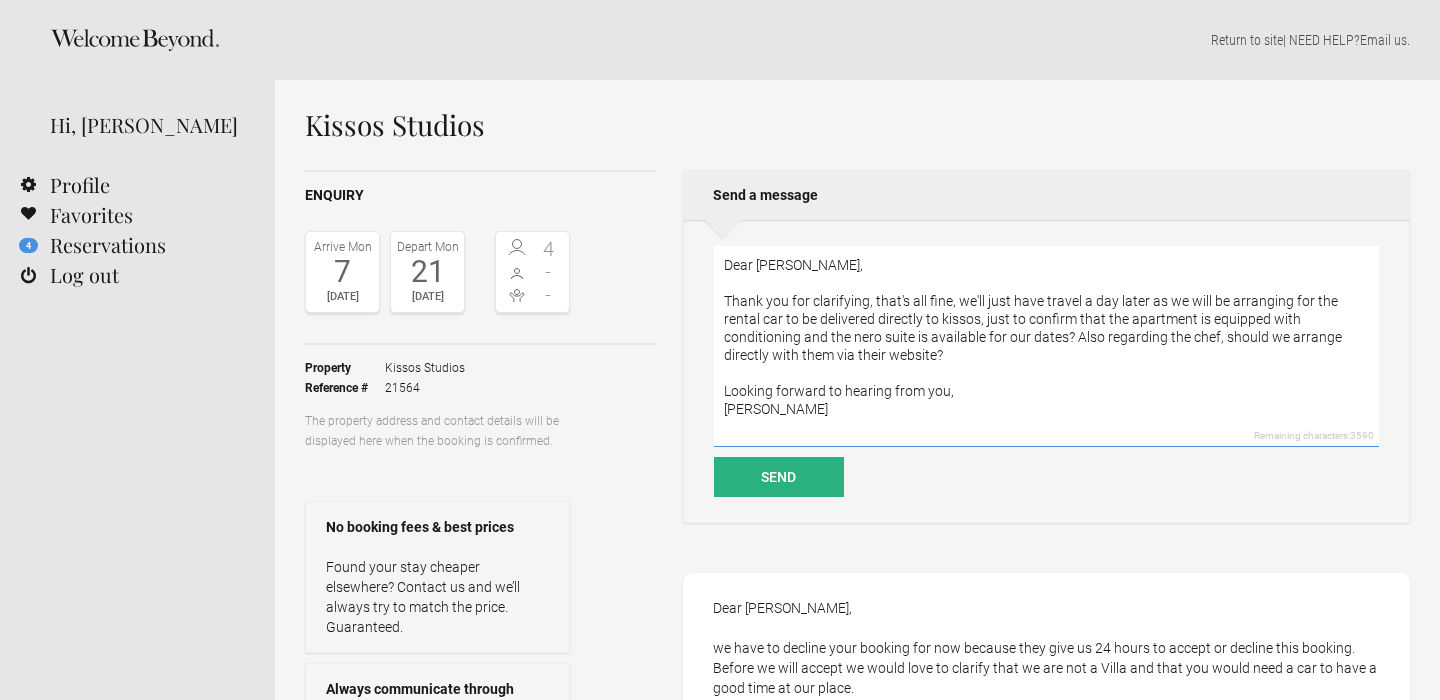 click on "Dear Vanessa,
Thank you for clarifying, that's all fine, we'll just have travel a day later as we will be arranging for the rental car to be delivered directly to kissos, just to confirm that the apartment is equipped with conditioning and the nero suite is available for our dates? Also regarding the chef, should we arrange directly with them via their website?
Looking forward to hearing from you,
Mier" at bounding box center [1046, 346] 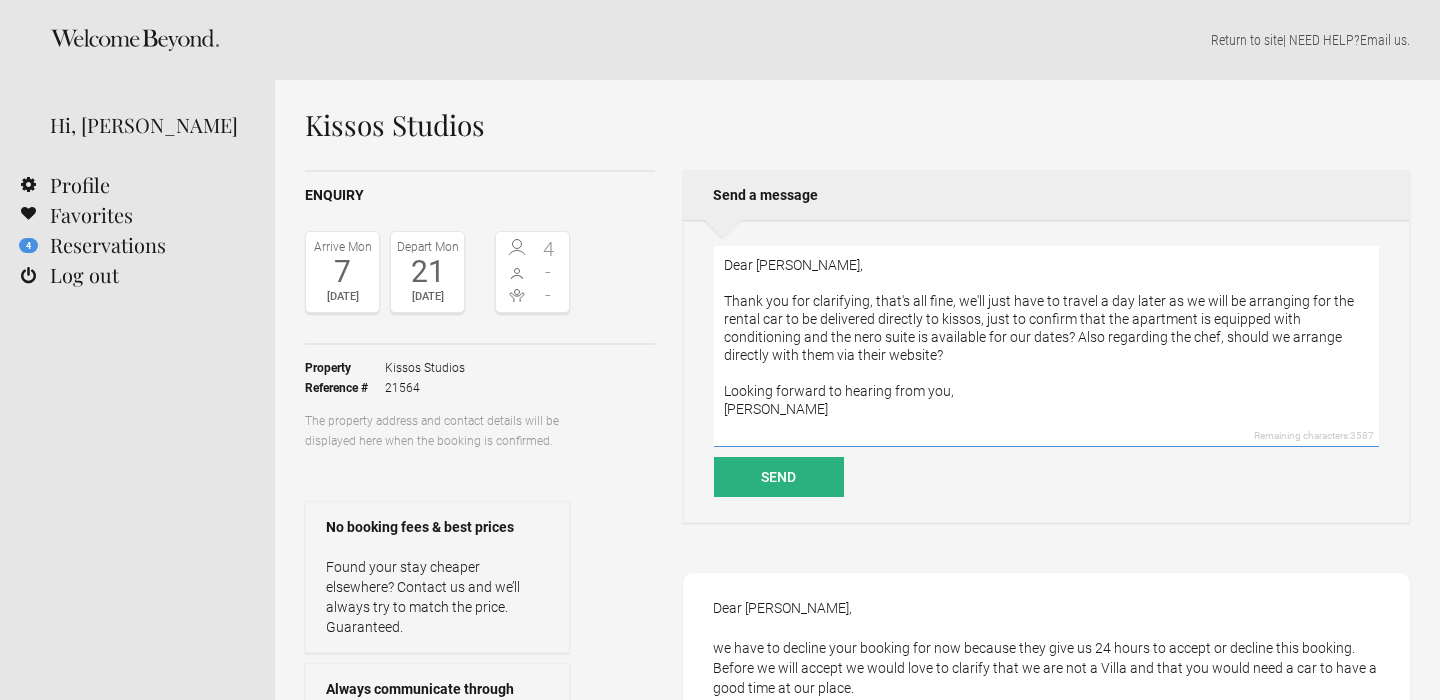 click on "Dear Vanessa,
Thank you for clarifying, that's all fine, we'll just have to travel a day later as we will be arranging for the rental car to be delivered directly to kissos, just to confirm that the apartment is equipped with conditioning and the nero suite is available for our dates? Also regarding the chef, should we arrange directly with them via their website?
Looking forward to hearing from you,
Mier" at bounding box center [1046, 346] 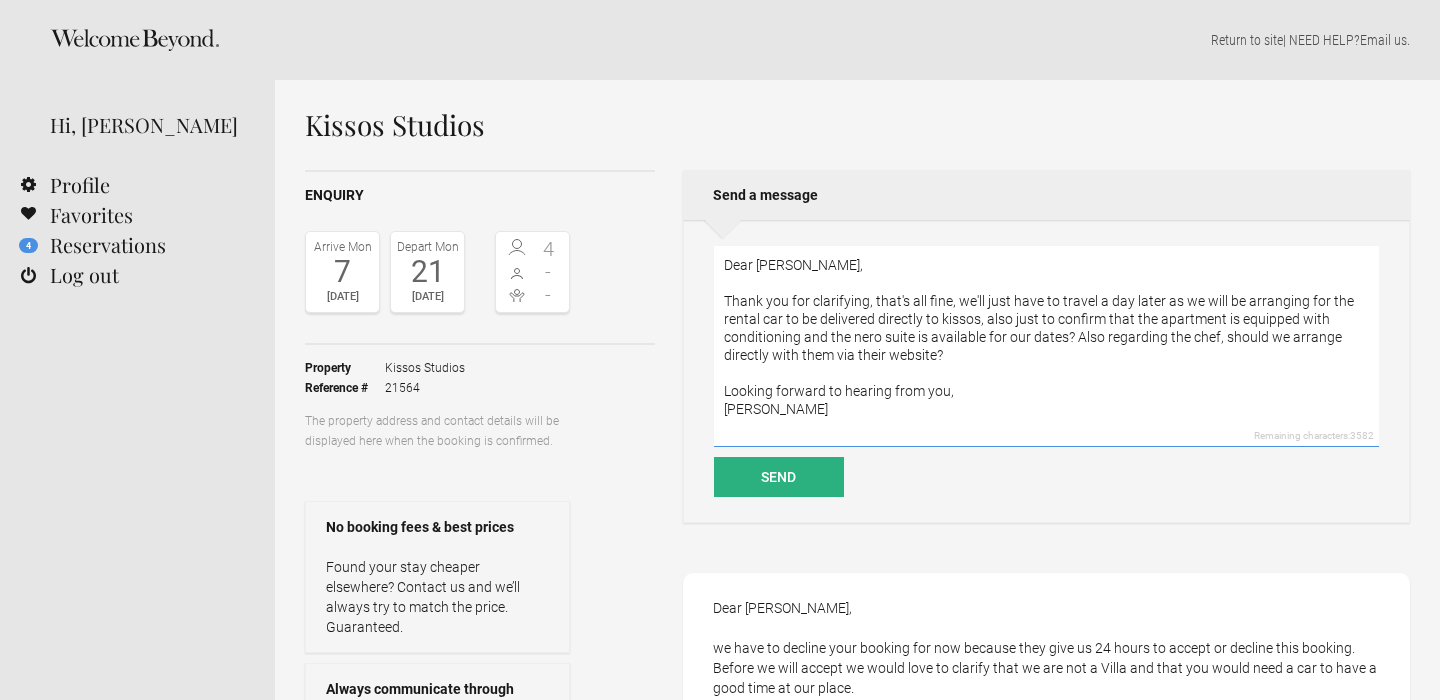 click on "Dear Vanessa,
Thank you for clarifying, that's all fine, we'll just have to travel a day later as we will be arranging for the rental car to be delivered directly to kissos, also just to confirm that the apartment is equipped with conditioning and the nero suite is available for our dates? Also regarding the chef, should we arrange directly with them via their website?
Looking forward to hearing from you,
Mier" at bounding box center [1046, 346] 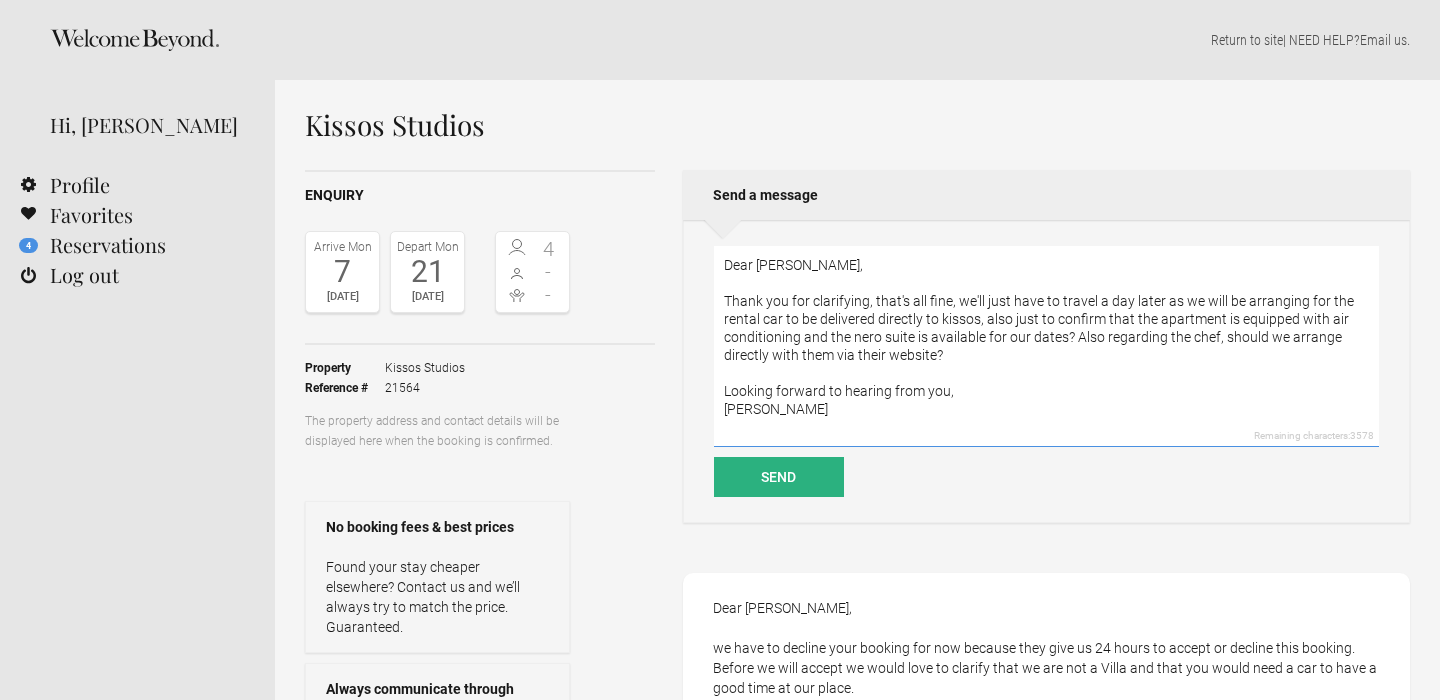 click on "Dear Vanessa,
Thank you for clarifying, that's all fine, we'll just have to travel a day later as we will be arranging for the rental car to be delivered directly to kissos, also just to confirm that the apartment is equipped with air conditioning and the nero suite is available for our dates? Also regarding the chef, should we arrange directly with them via their website?
Looking forward to hearing from you,
Mier" at bounding box center (1046, 346) 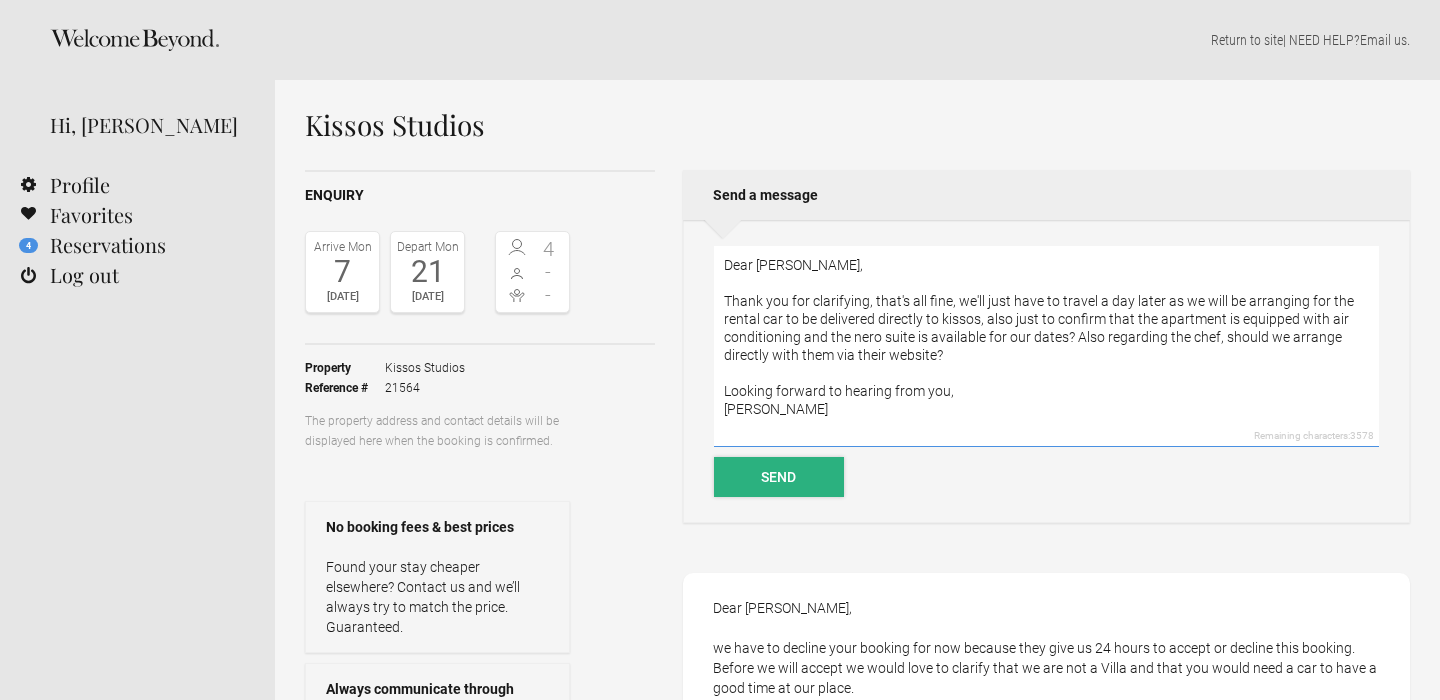 type on "Dear Vanessa,
Thank you for clarifying, that's all fine, we'll just have to travel a day later as we will be arranging for the rental car to be delivered directly to kissos, also just to confirm that the apartment is equipped with air conditioning and the nero suite is available for our dates? Also regarding the chef, should we arrange directly with them via their website?
Looking forward to hearing from you,
Mier" 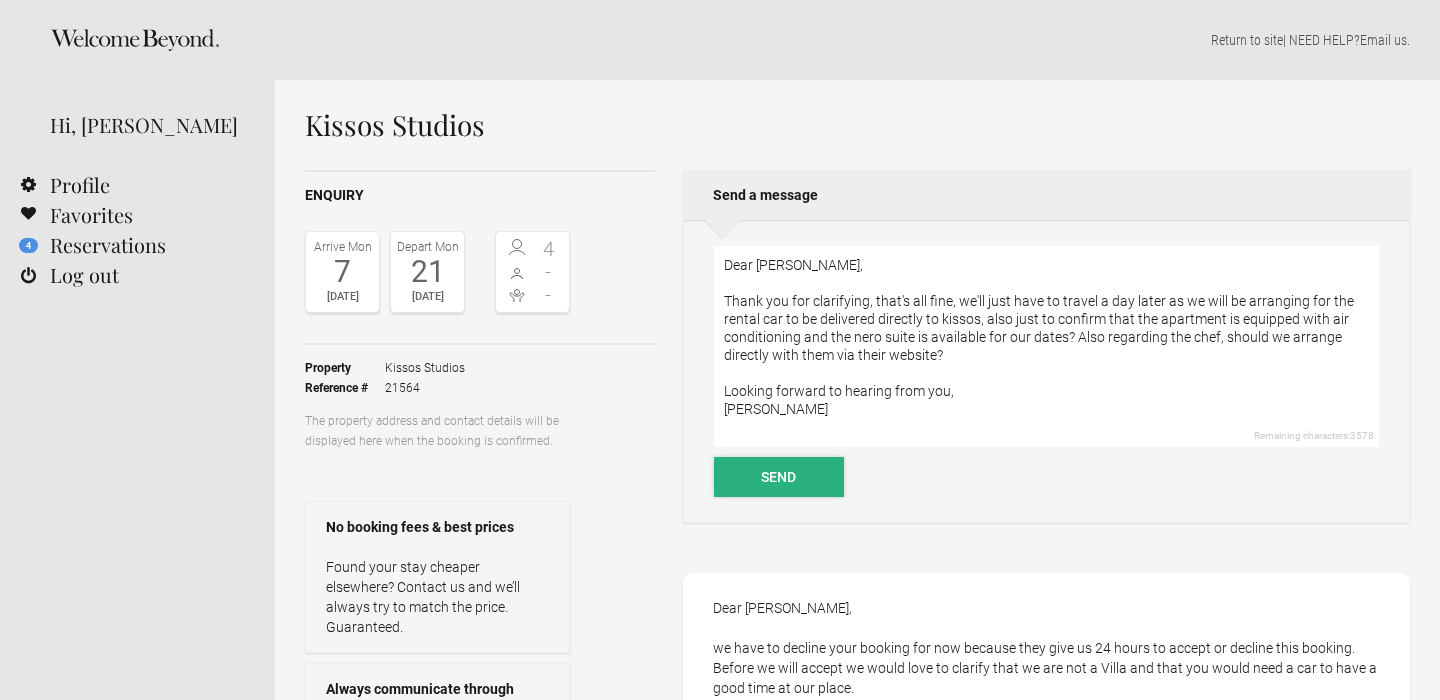 click on "Send" at bounding box center [779, 477] 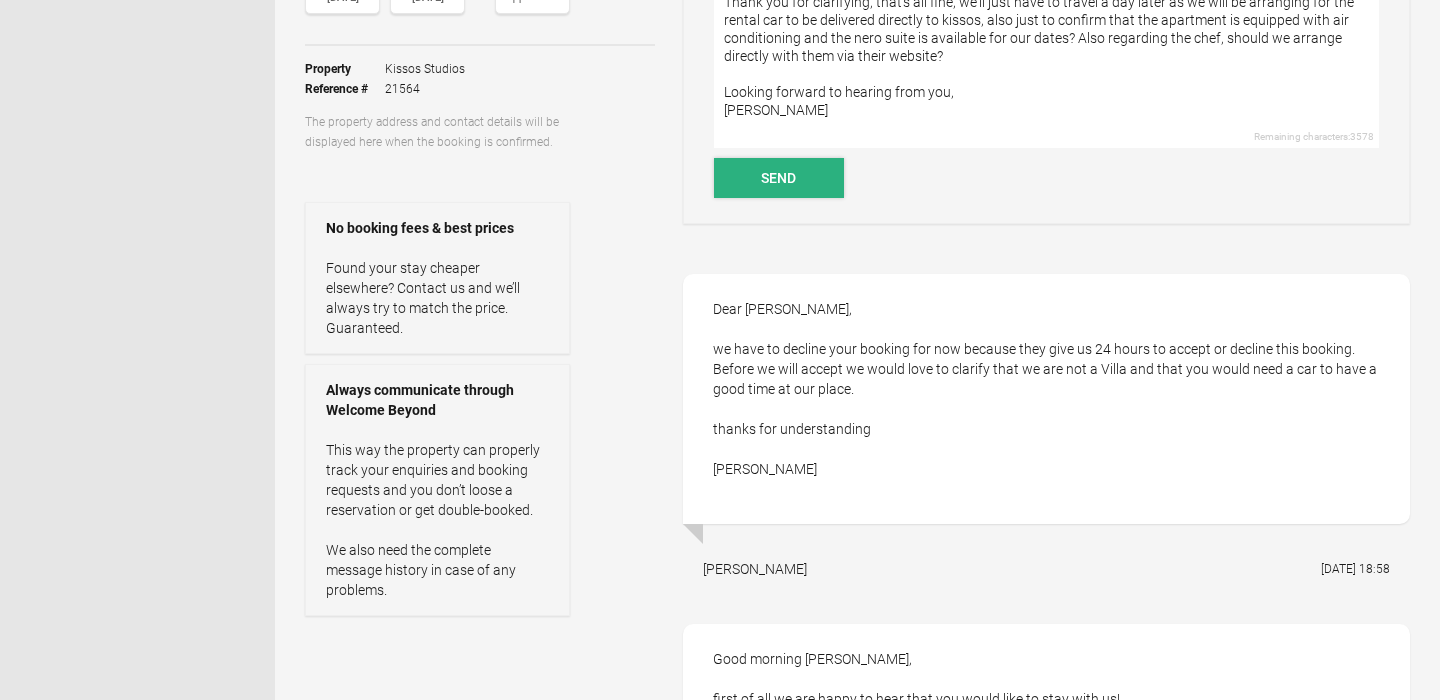 scroll, scrollTop: 300, scrollLeft: 4, axis: both 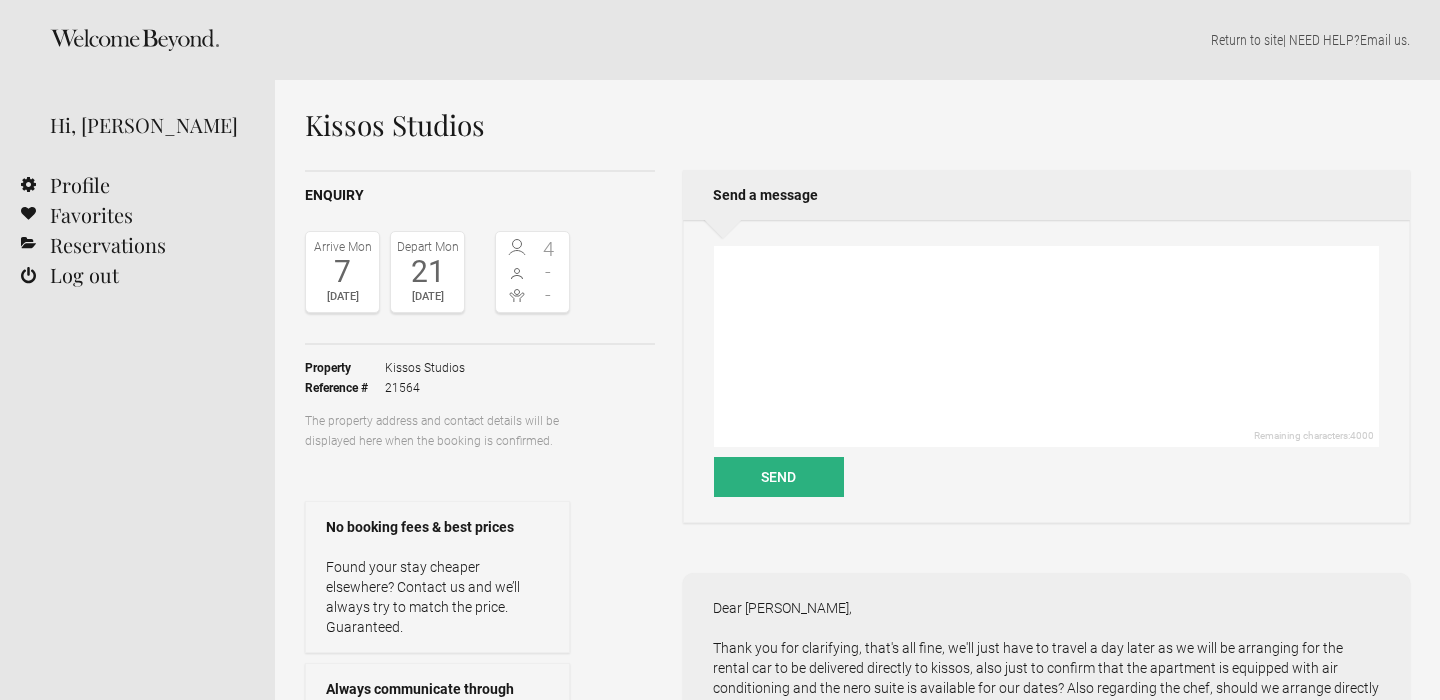 click on "Reservations" at bounding box center (137, 245) 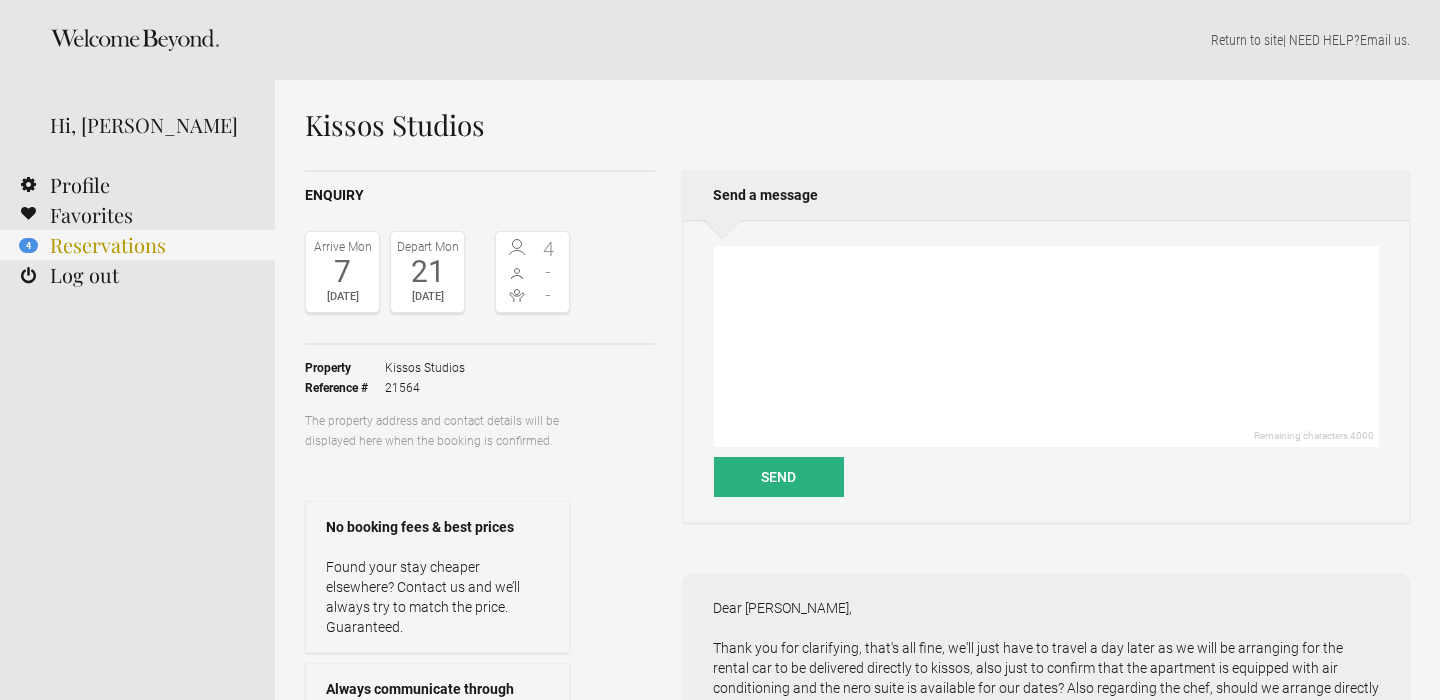 click on "4
Reservations" at bounding box center [137, 245] 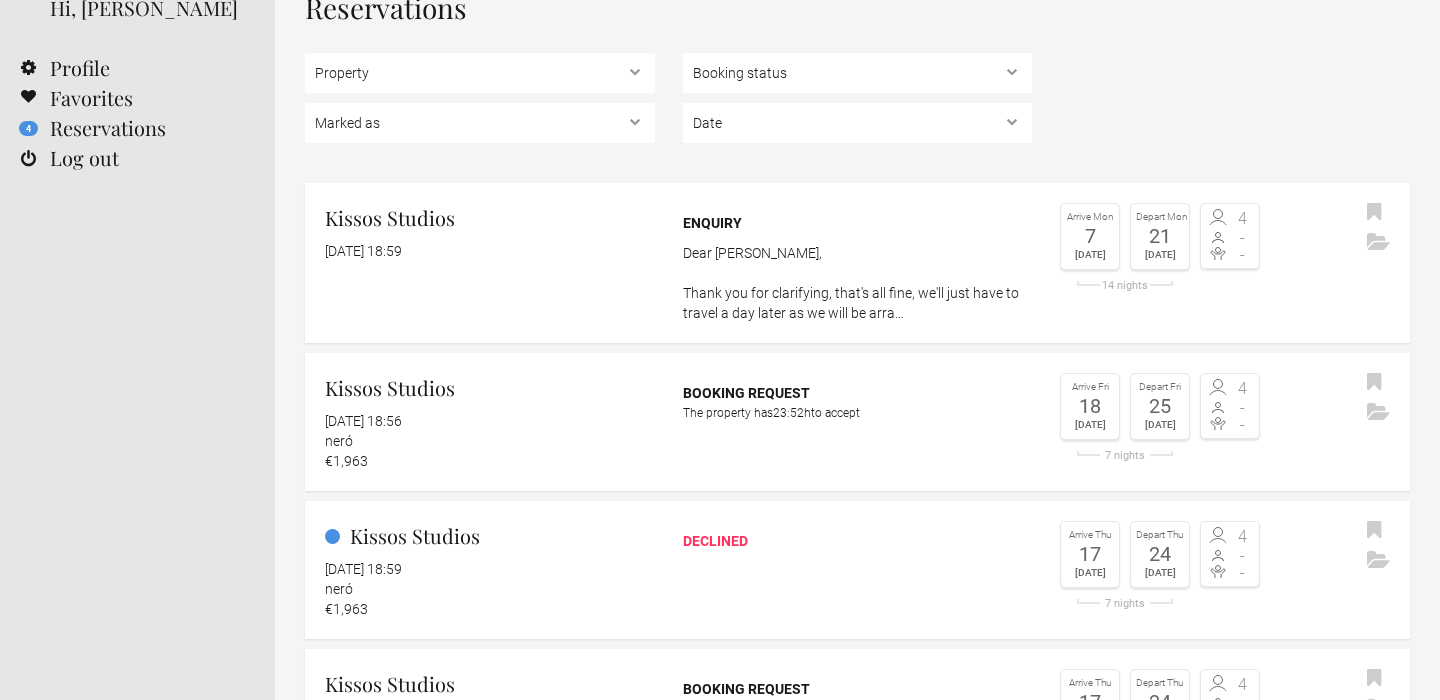 scroll, scrollTop: 68, scrollLeft: 0, axis: vertical 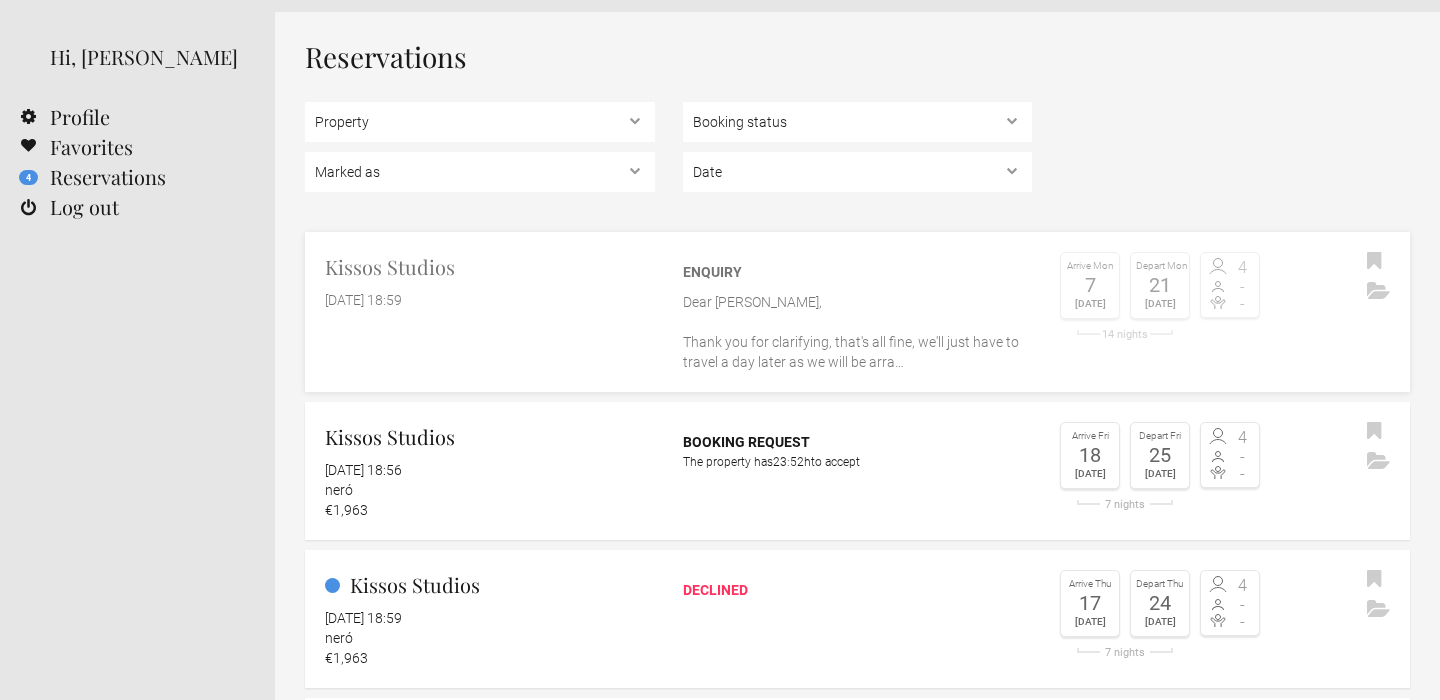 click on "Kissos Studios" at bounding box center (490, 267) 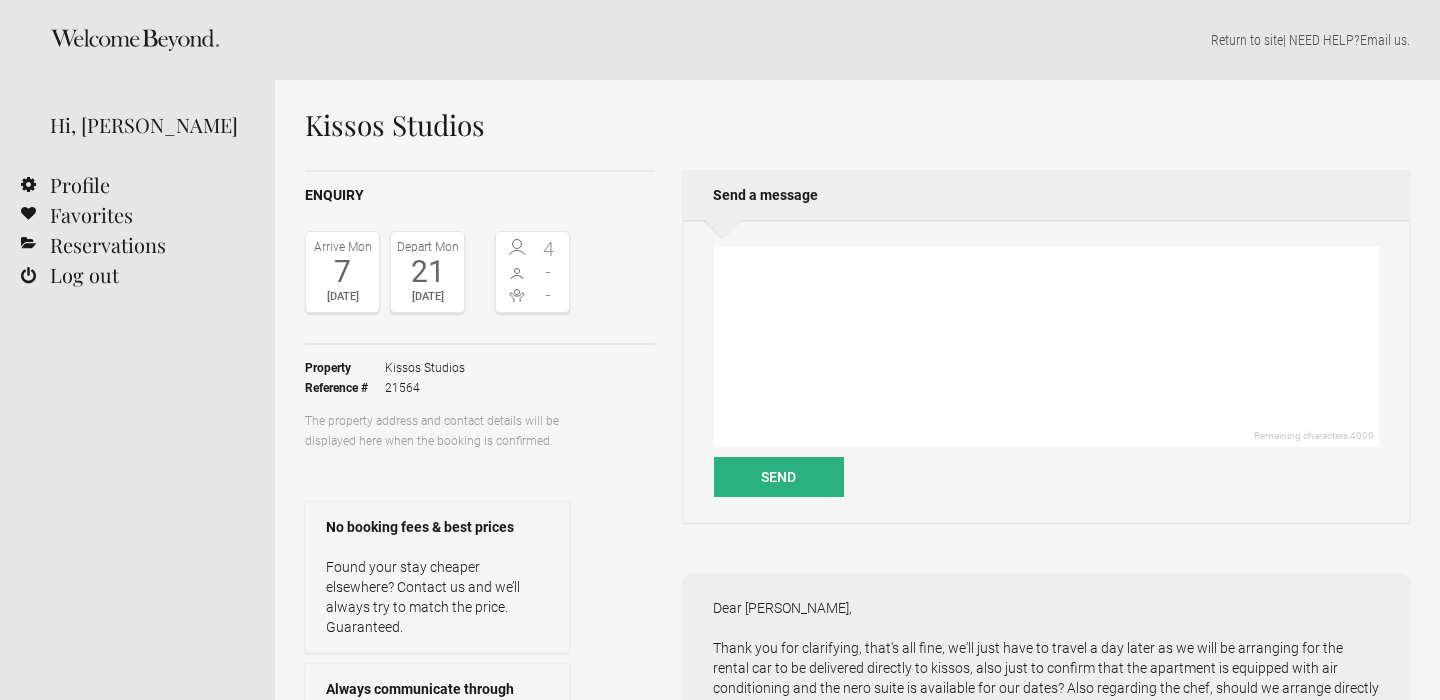 scroll, scrollTop: 0, scrollLeft: 0, axis: both 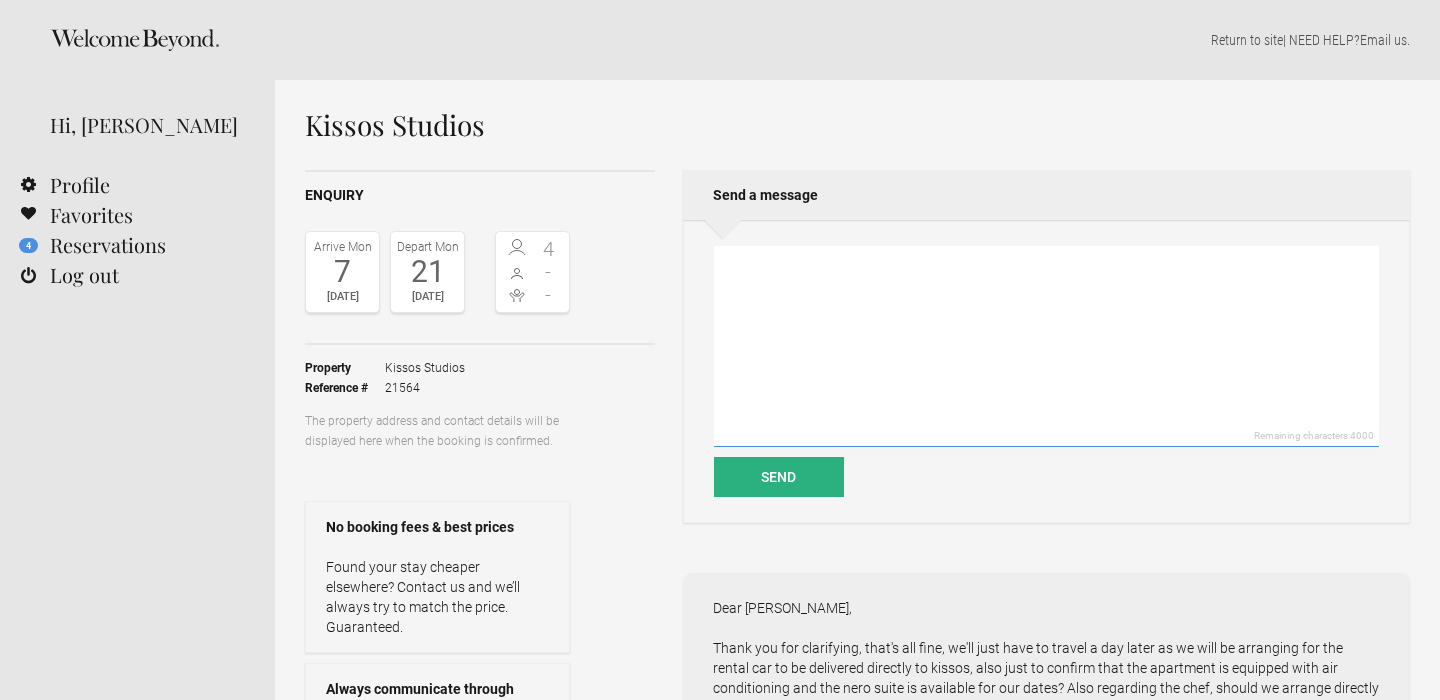 click at bounding box center (1046, 346) 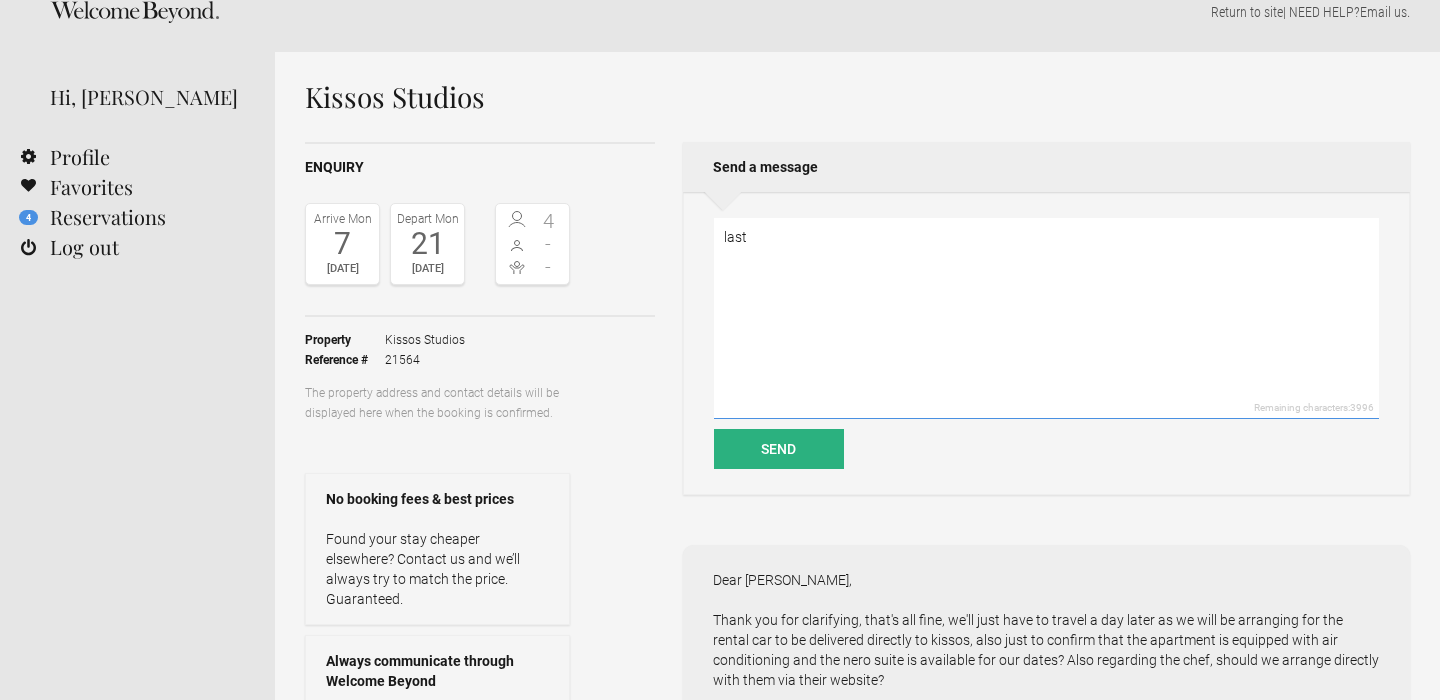 scroll, scrollTop: 31, scrollLeft: 0, axis: vertical 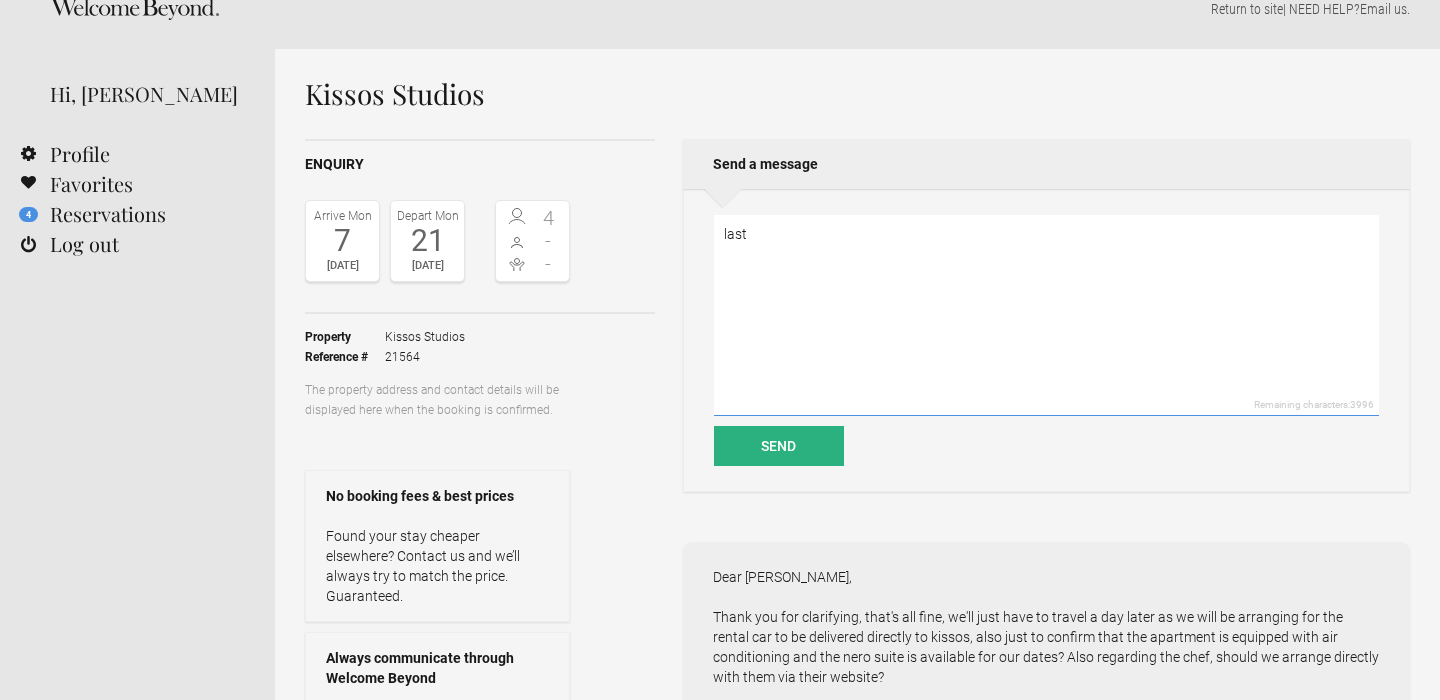click on "last" at bounding box center [1046, 315] 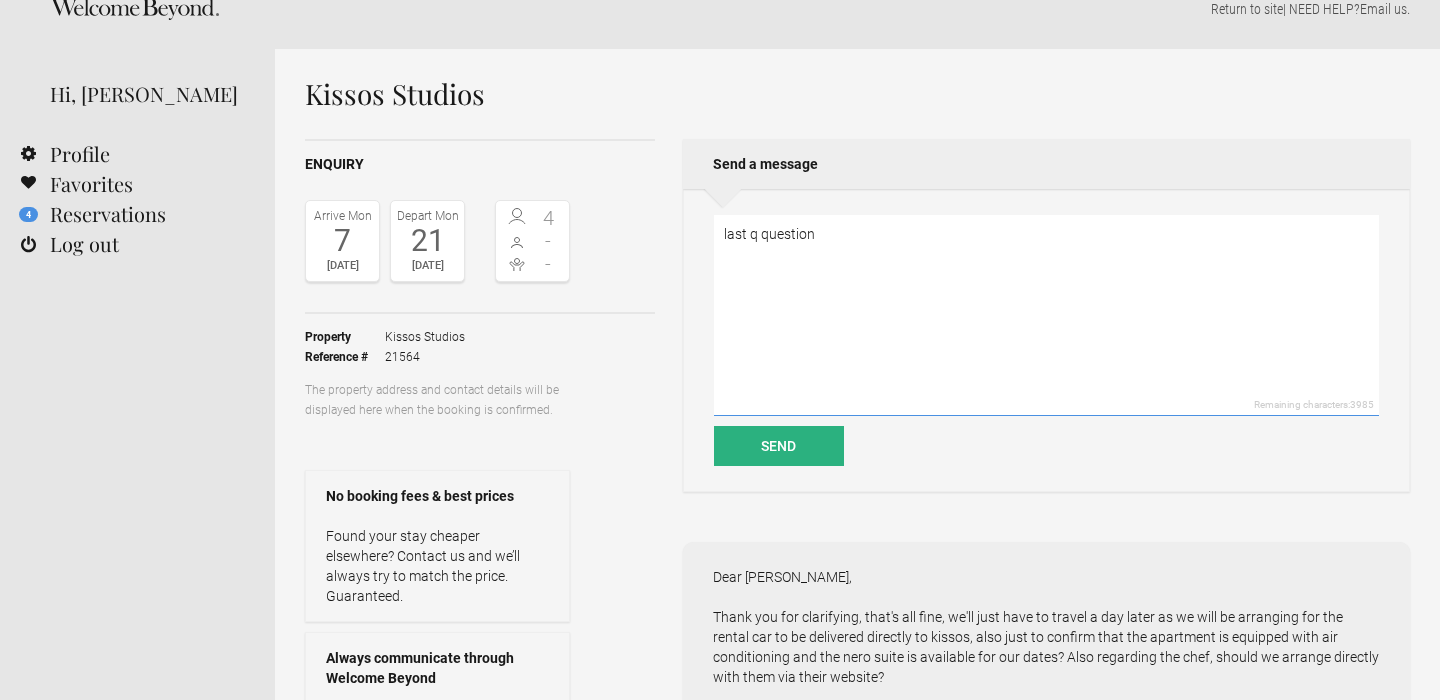 click on "last q question" at bounding box center [1046, 315] 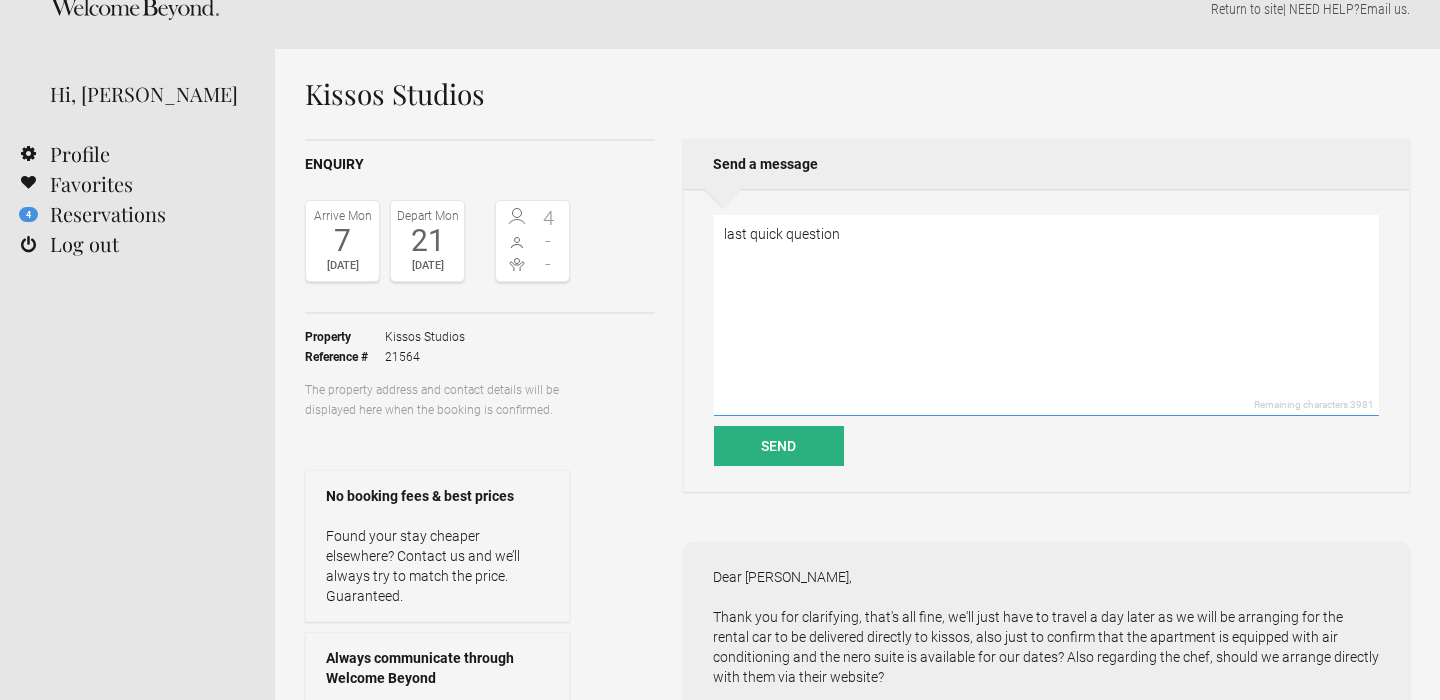 click on "last quick question" at bounding box center [1046, 315] 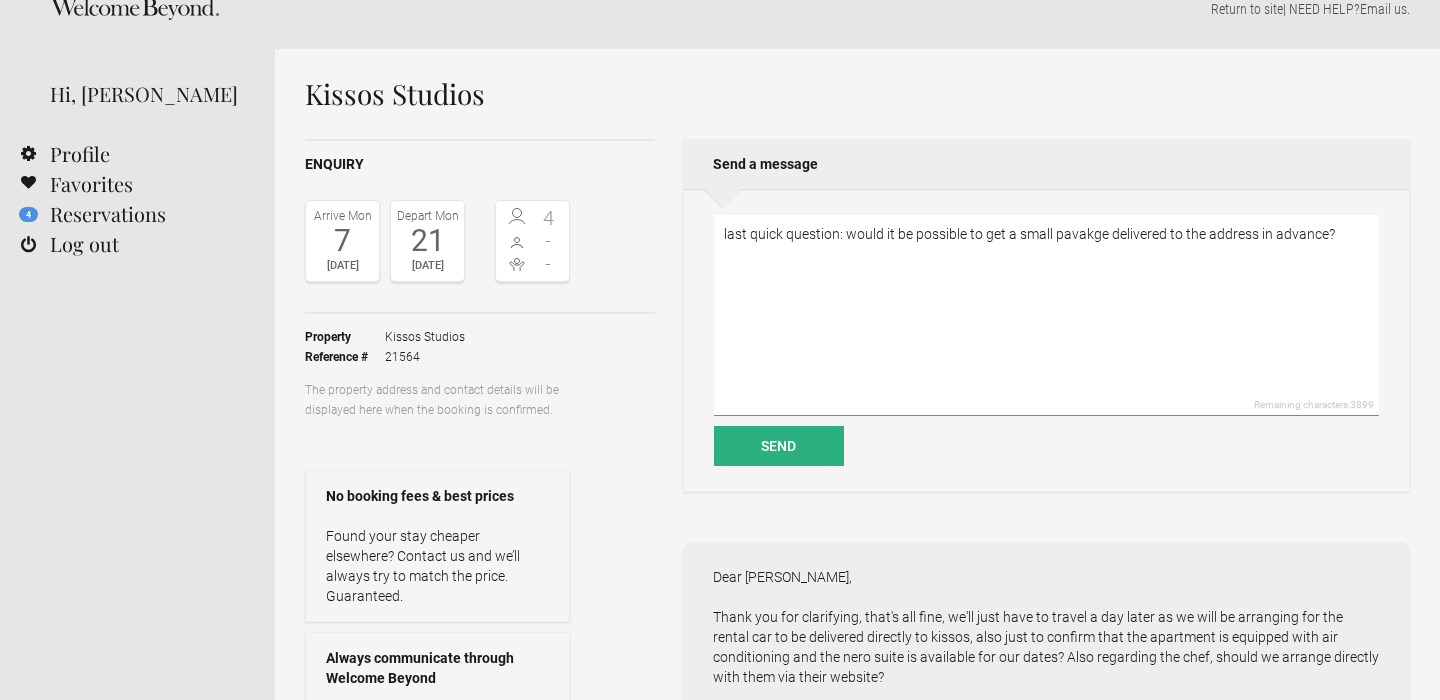 click on "last quick question: would it be possible to get a small pavakge delivered to the address in advance?" at bounding box center (1046, 315) 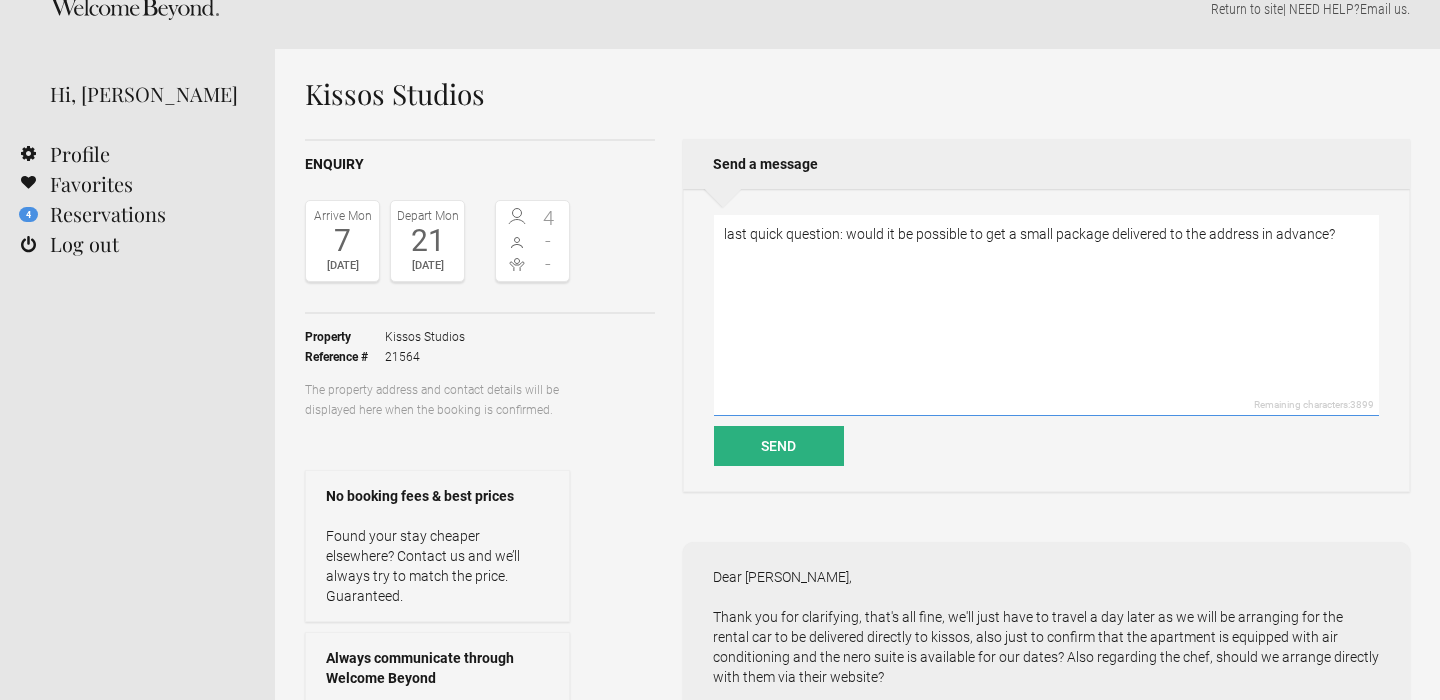 click on "last quick question: would it be possible to get a small package delivered to the address in advance?" at bounding box center (1046, 315) 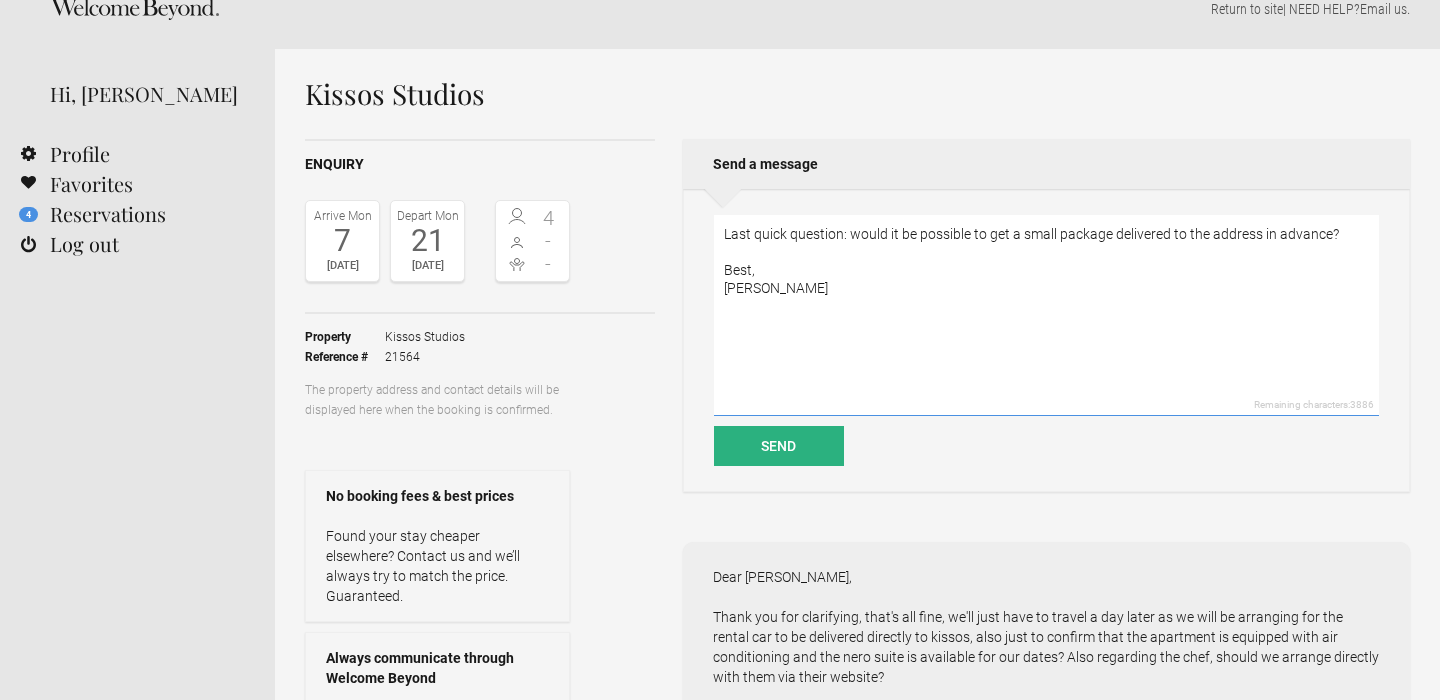 click on "Last quick question: would it be possible to get a small package delivered to the address in advance?
Best,
Mier" at bounding box center (1046, 315) 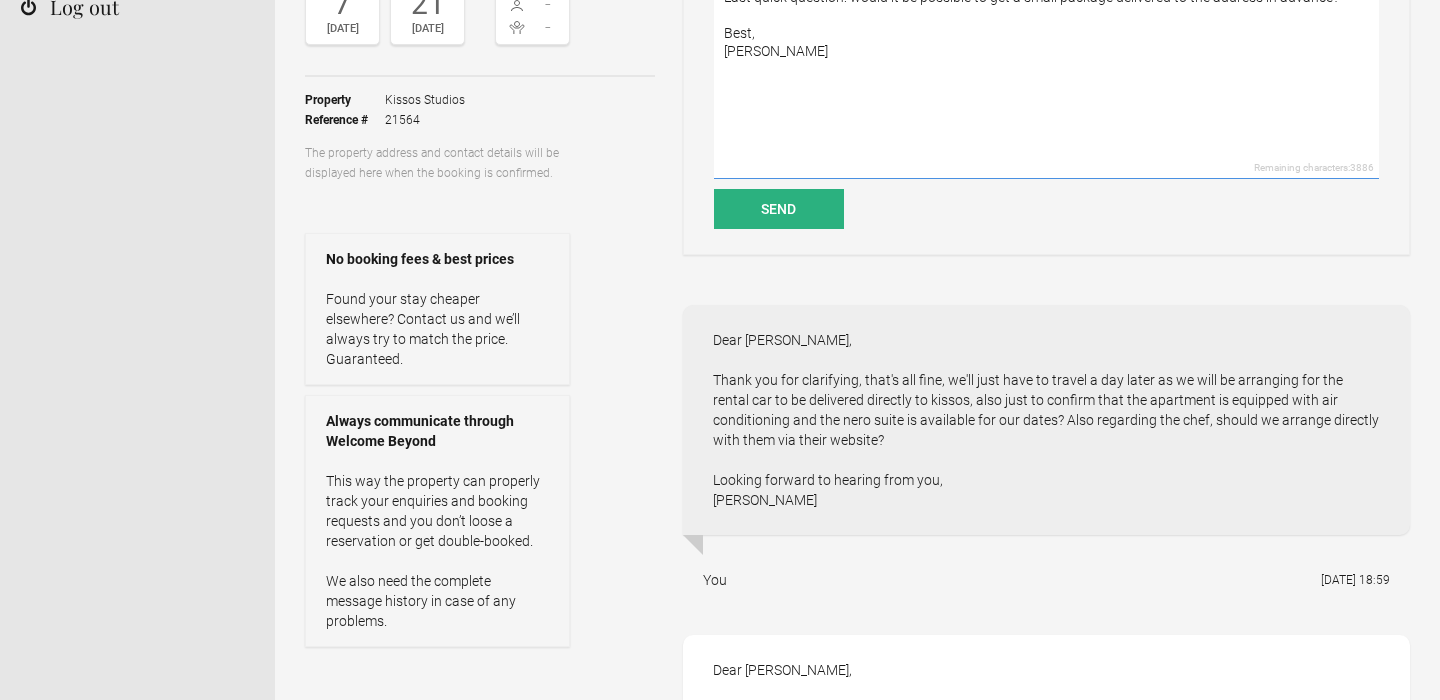 scroll, scrollTop: 122, scrollLeft: 0, axis: vertical 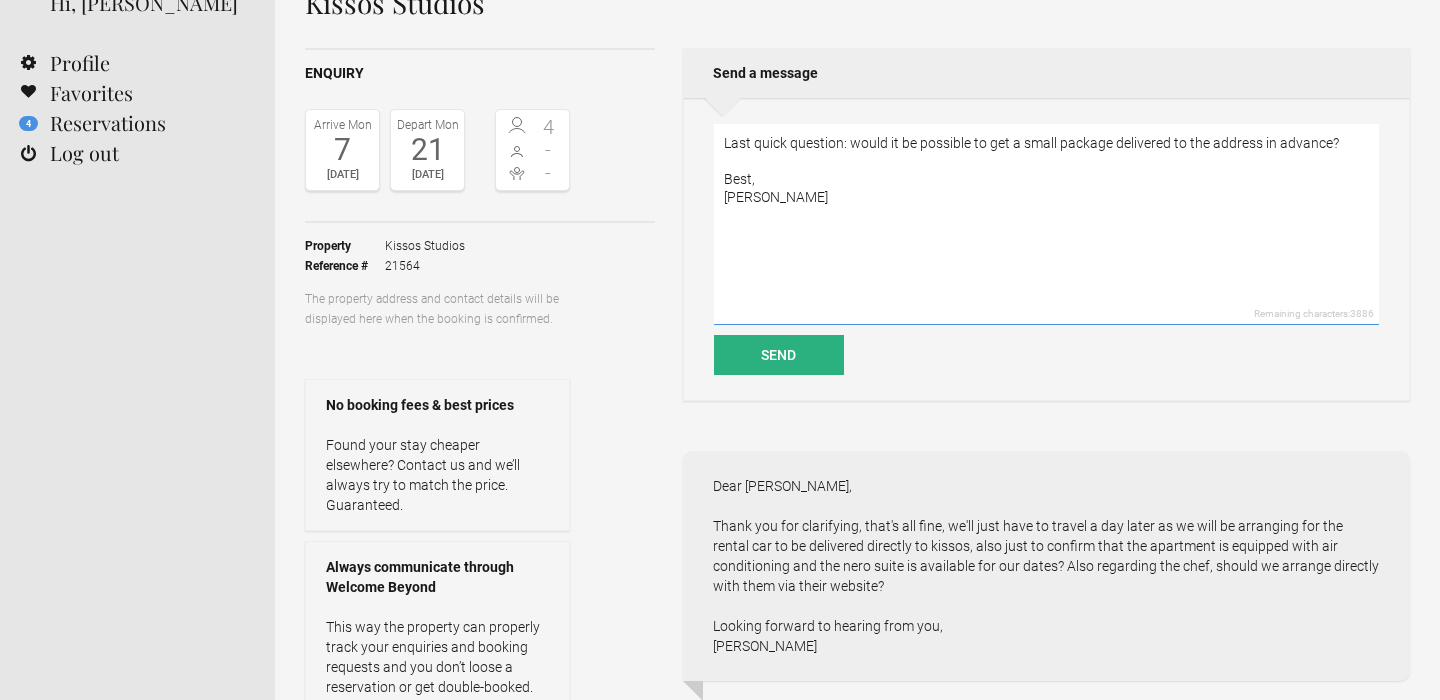 click on "Last quick question: would it be possible to get a small package delivered to the address in advance?
Best,
Mier" at bounding box center (1046, 224) 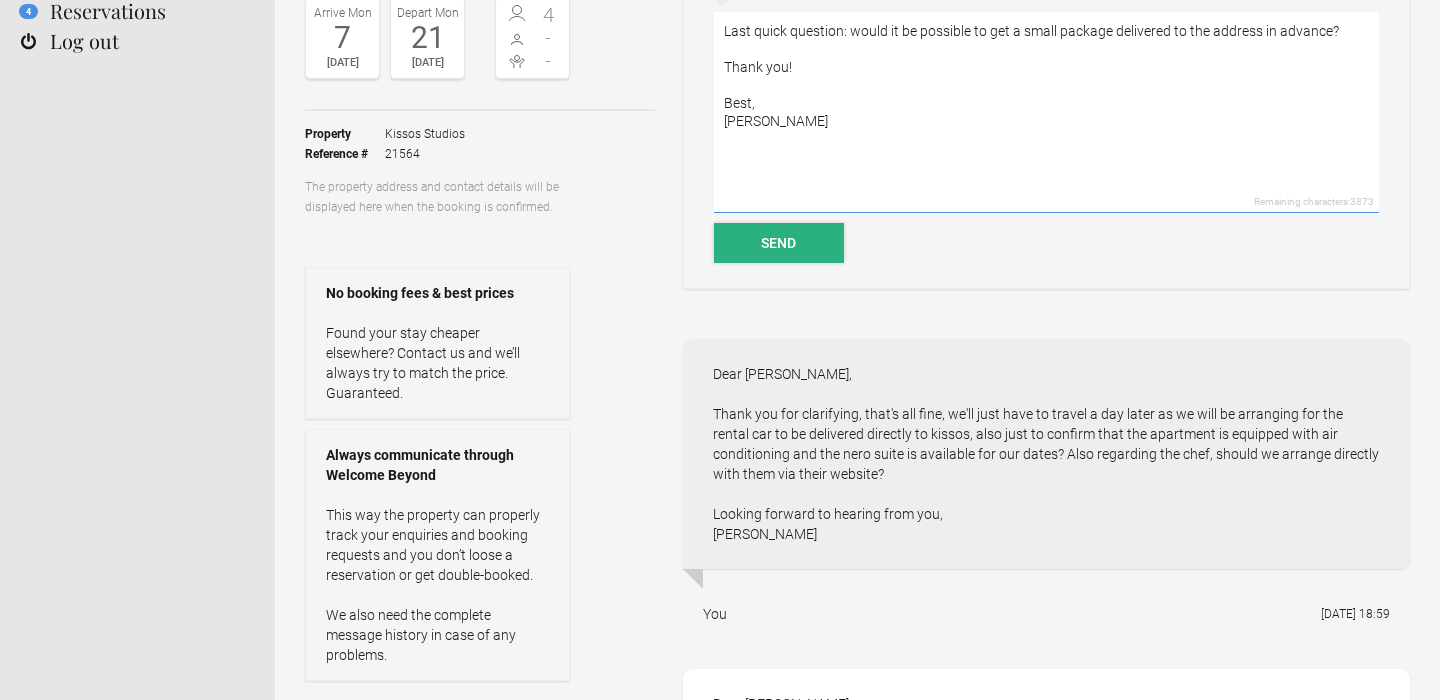 scroll, scrollTop: 252, scrollLeft: 0, axis: vertical 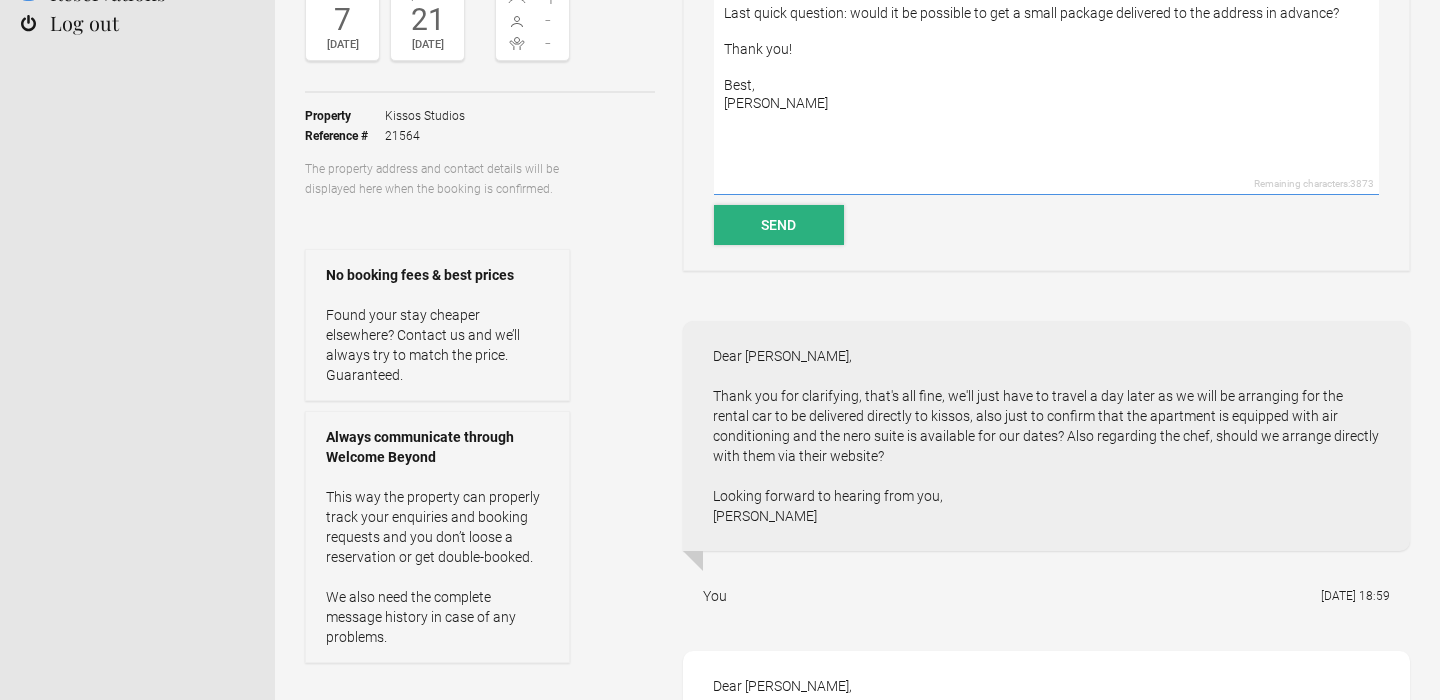 type on "Last quick question: would it be possible to get a small package delivered to the address in advance?
Thank you!
Best,
Mier" 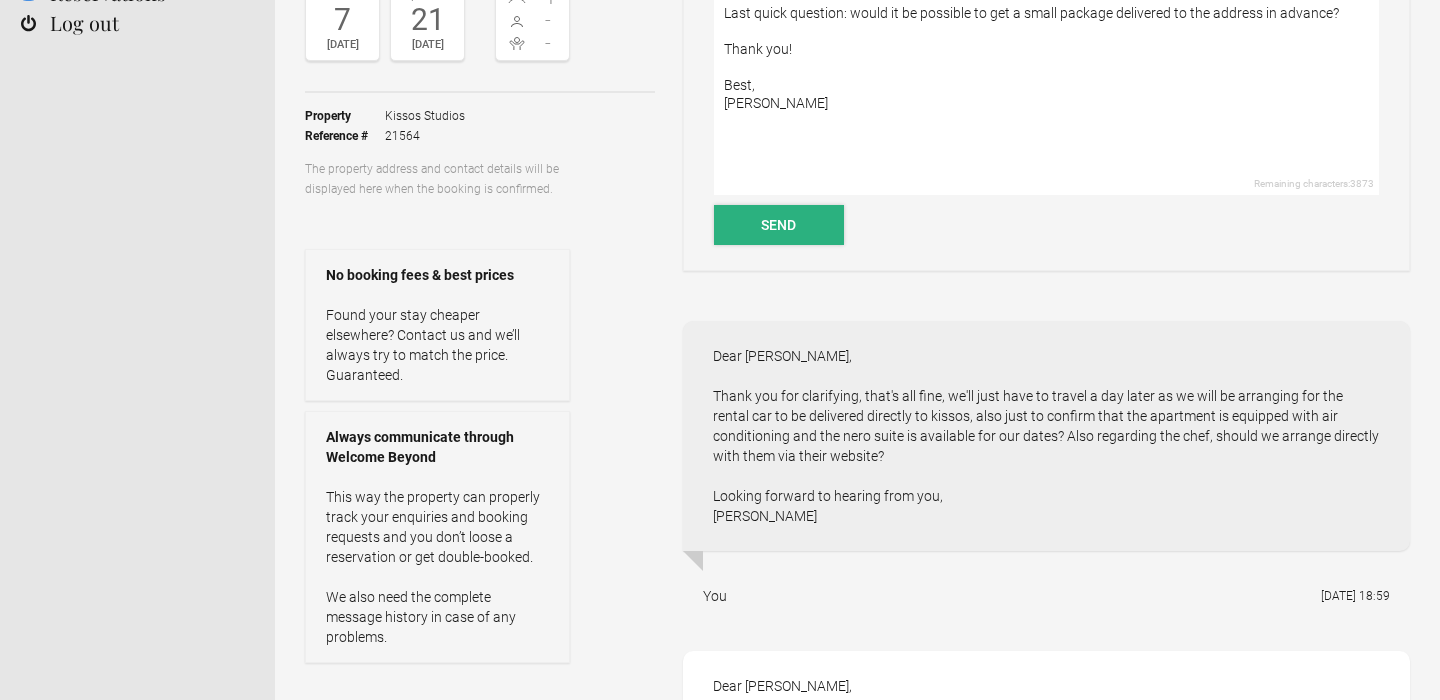click on "Send" at bounding box center (779, 225) 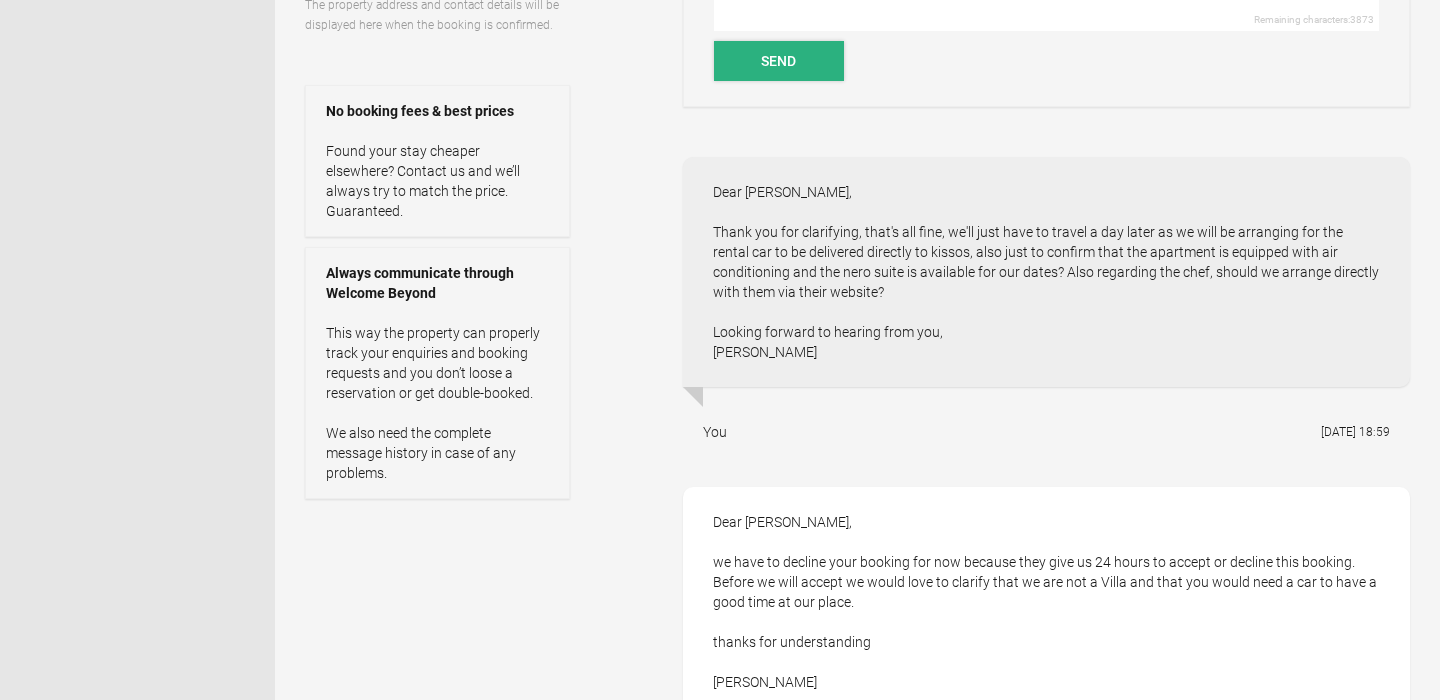 scroll, scrollTop: 421, scrollLeft: 0, axis: vertical 